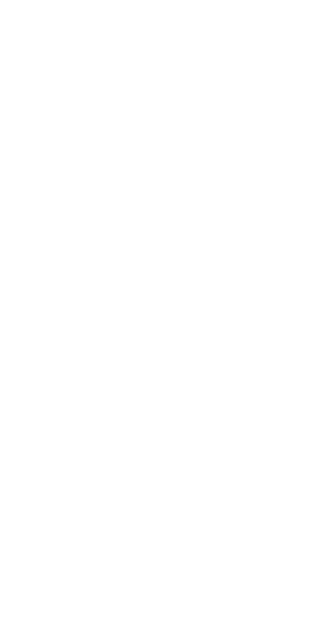 scroll, scrollTop: 0, scrollLeft: 0, axis: both 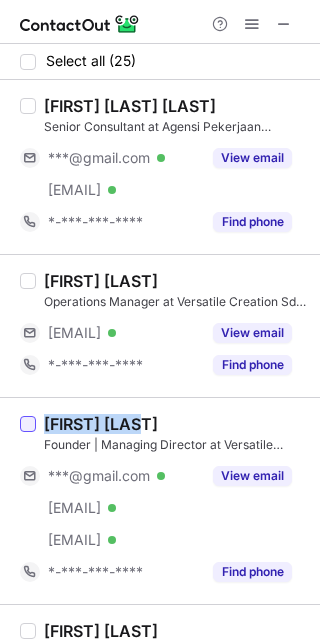 drag, startPoint x: 167, startPoint y: 417, endPoint x: 32, endPoint y: 418, distance: 135.00371 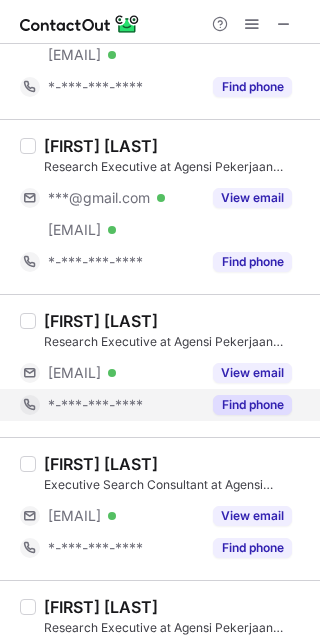 scroll, scrollTop: 1750, scrollLeft: 0, axis: vertical 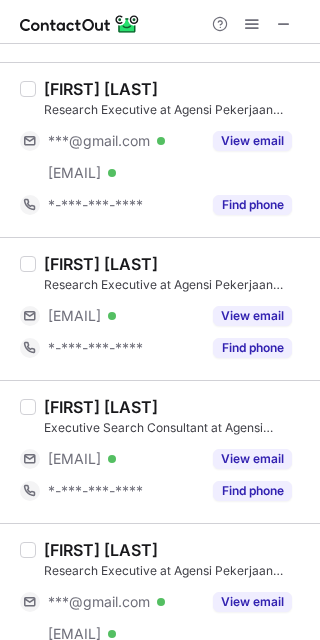 click on "[FIRST] [LAST]" at bounding box center (101, 264) 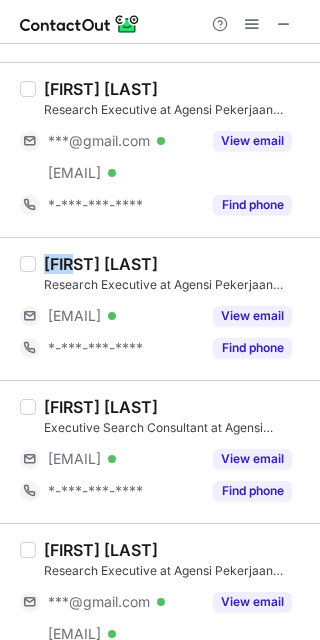 click on "[FIRST] [LAST]" at bounding box center [101, 264] 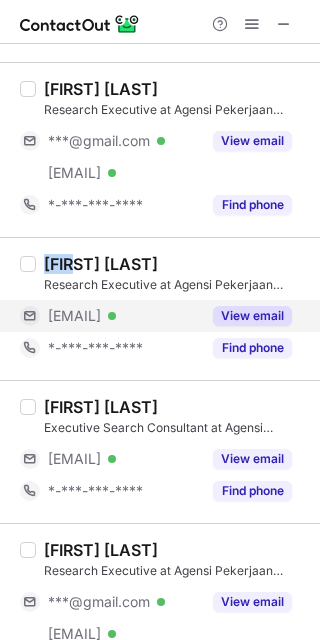 click on "View email" at bounding box center [252, 316] 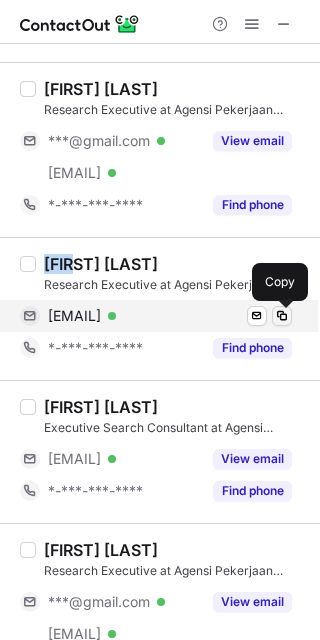 click at bounding box center [282, 316] 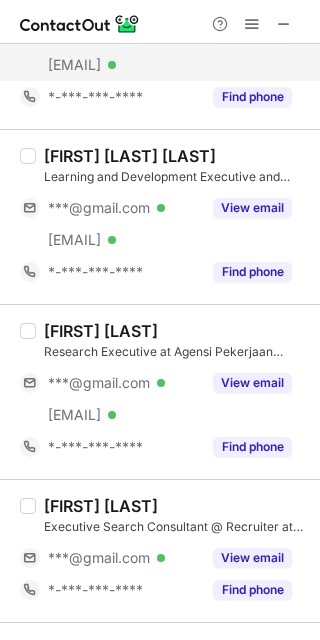 scroll, scrollTop: 2625, scrollLeft: 0, axis: vertical 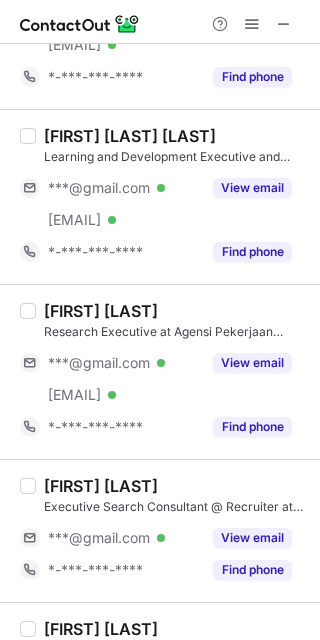 click on "[FIRST] [LAST]" at bounding box center (101, 311) 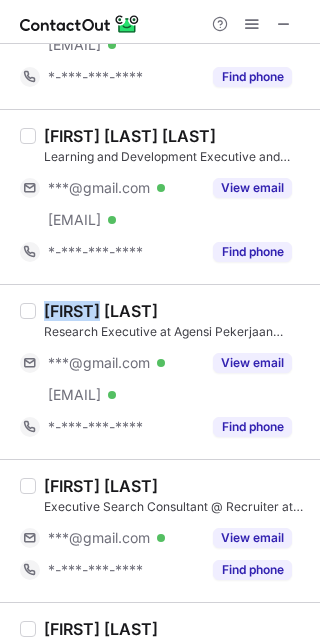 click on "[FIRST] [LAST]" at bounding box center (101, 311) 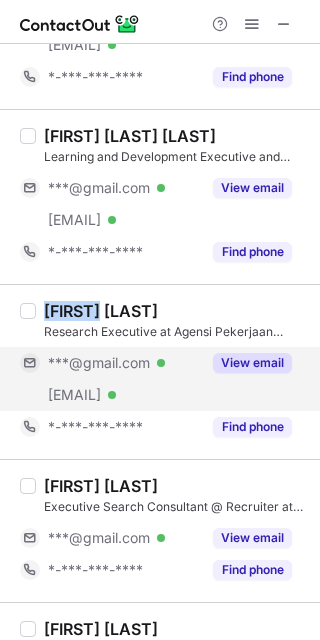 click on "View email" at bounding box center [252, 363] 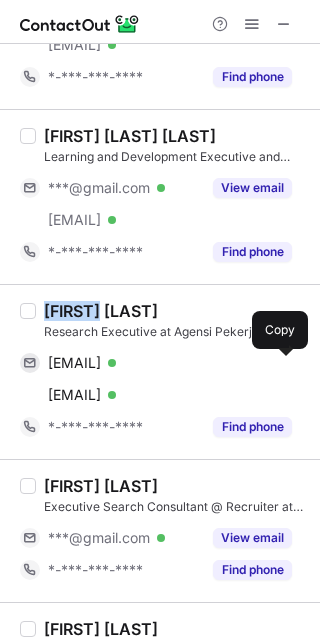 click at bounding box center [282, 363] 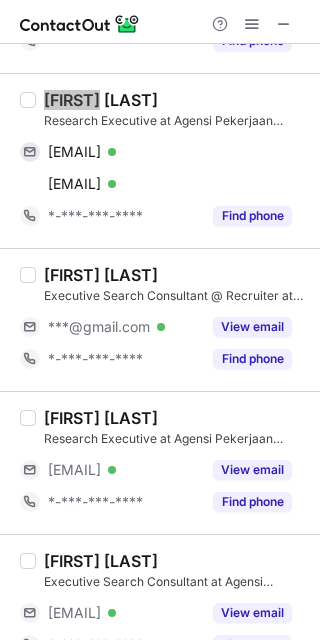 scroll, scrollTop: 2875, scrollLeft: 0, axis: vertical 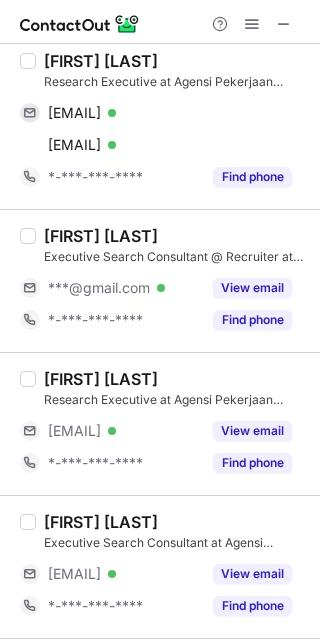 click on "Iman Zulhaikal" at bounding box center [101, 379] 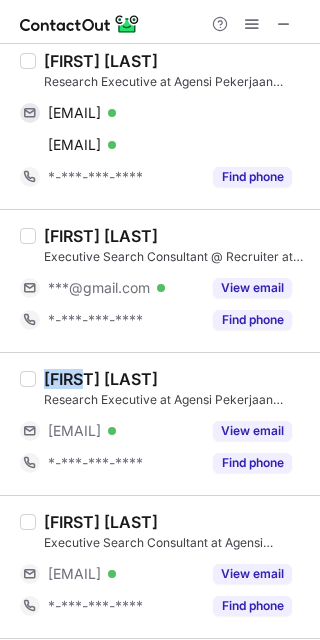 click on "Iman Zulhaikal" at bounding box center (101, 379) 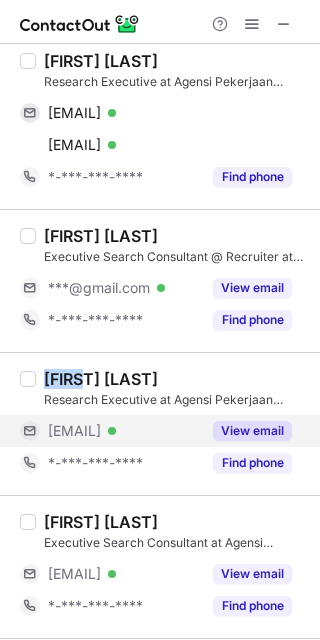 click on "View email" at bounding box center (252, 431) 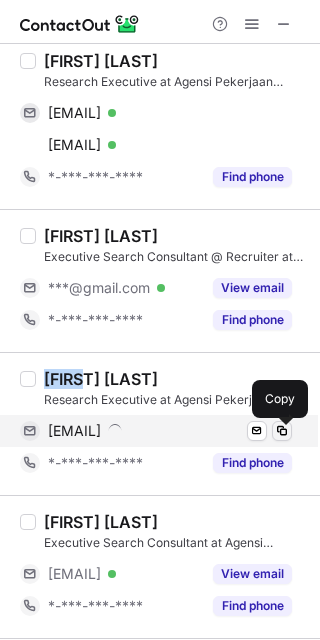 click at bounding box center [282, 431] 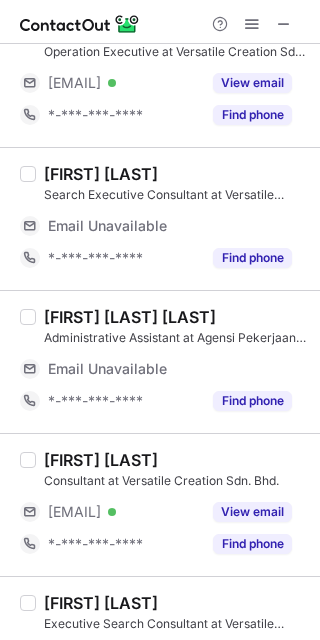scroll, scrollTop: 375, scrollLeft: 0, axis: vertical 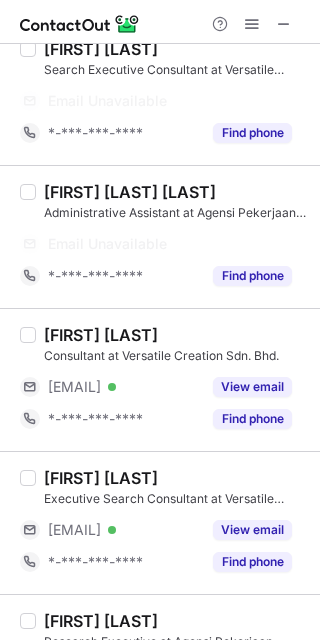 click on "Teoh Kum Weng" at bounding box center (101, 335) 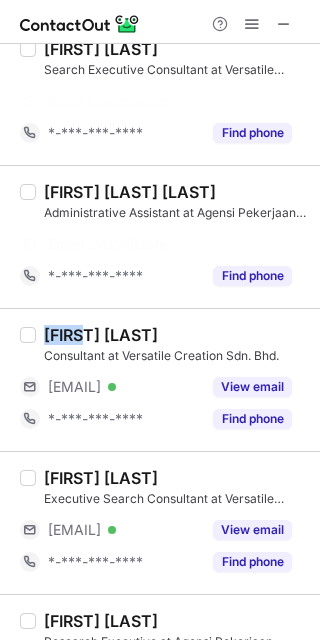 click on "Teoh Kum Weng" at bounding box center [101, 335] 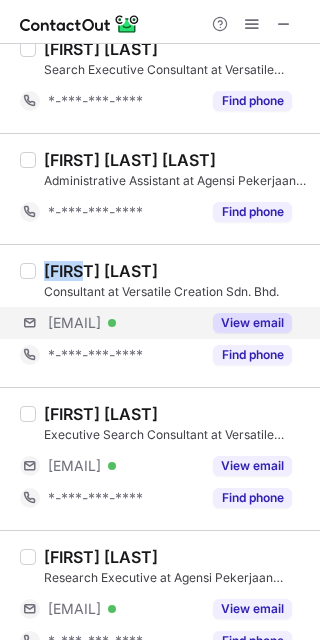 copy on "Teoh" 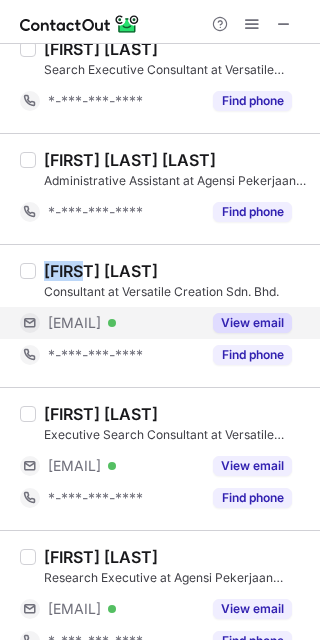 click on "View email" at bounding box center [252, 323] 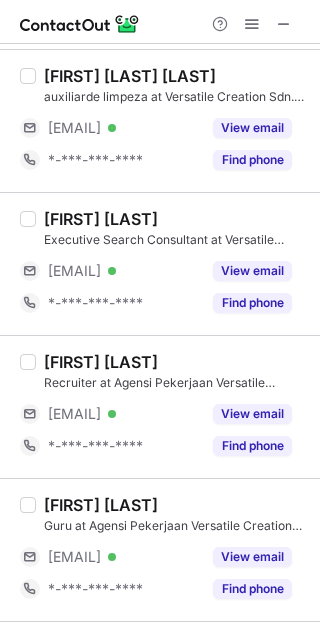scroll, scrollTop: 2500, scrollLeft: 0, axis: vertical 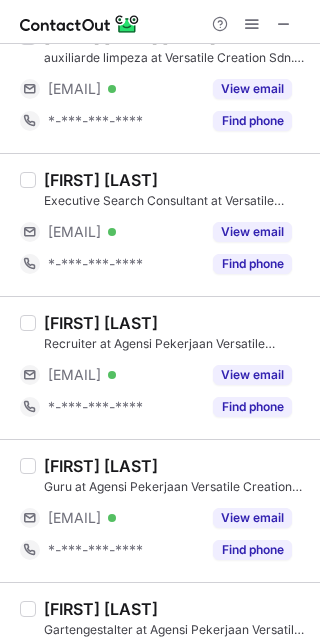 click on "HENG HENG" at bounding box center [101, 323] 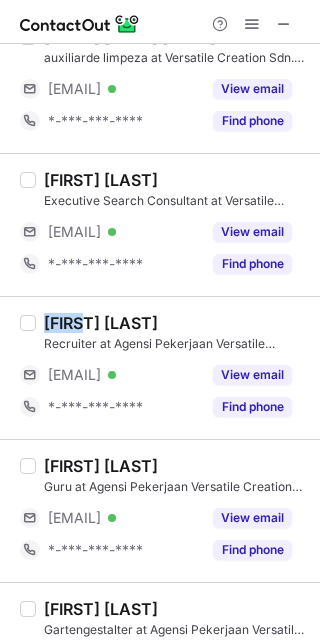 click on "HENG HENG" at bounding box center (101, 323) 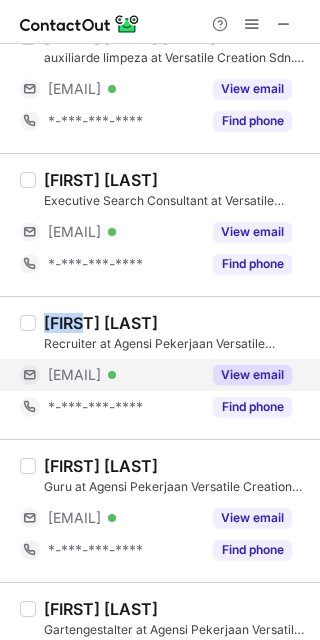 click on "View email" at bounding box center [252, 375] 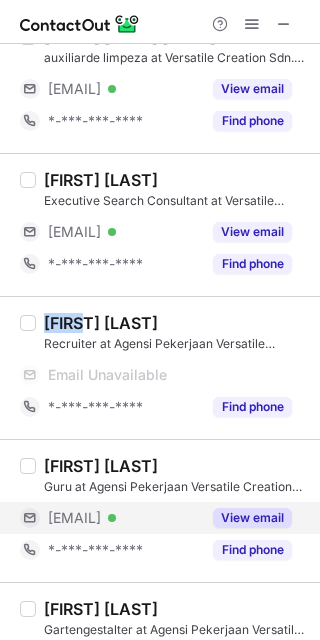 click on "View email" at bounding box center (252, 518) 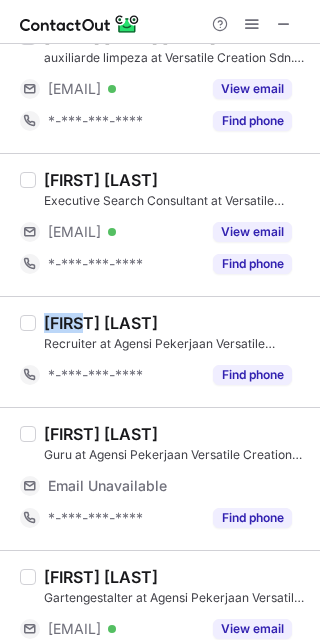 scroll, scrollTop: 2557, scrollLeft: 0, axis: vertical 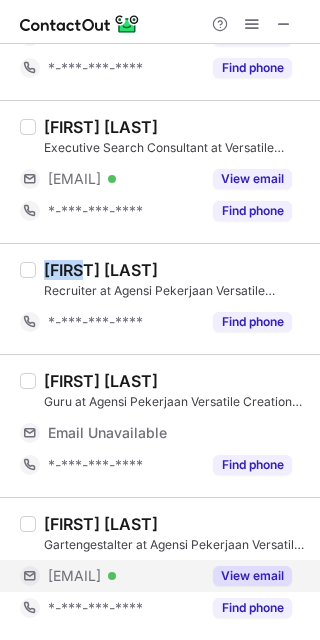 click on "View email" at bounding box center [252, 576] 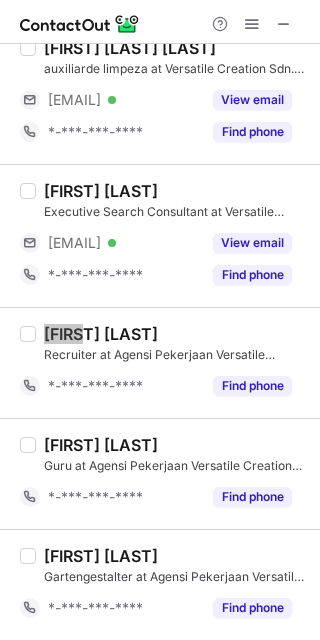 scroll, scrollTop: 2493, scrollLeft: 0, axis: vertical 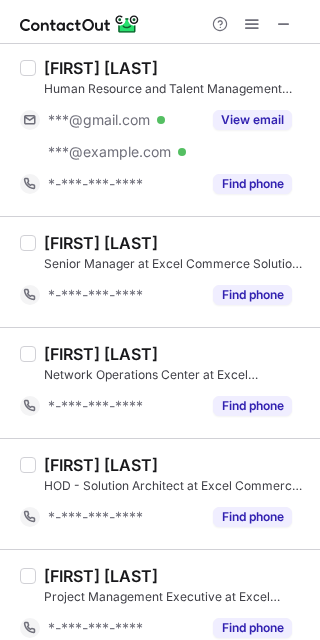 drag, startPoint x: 197, startPoint y: 237, endPoint x: 25, endPoint y: 235, distance: 172.01163 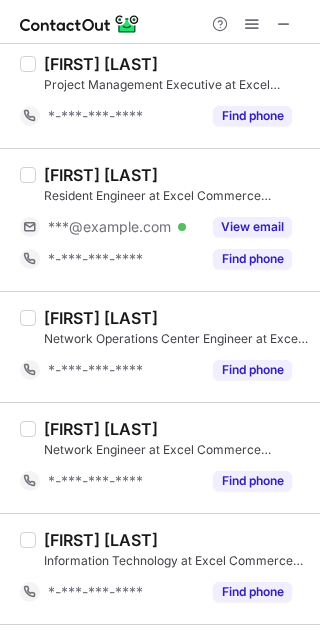 scroll, scrollTop: 1250, scrollLeft: 0, axis: vertical 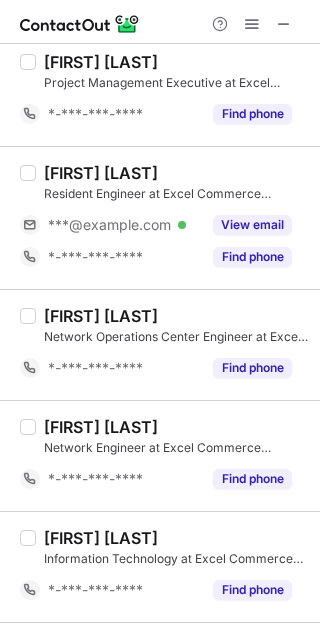 click on "Ng Zheng Han" at bounding box center [101, 173] 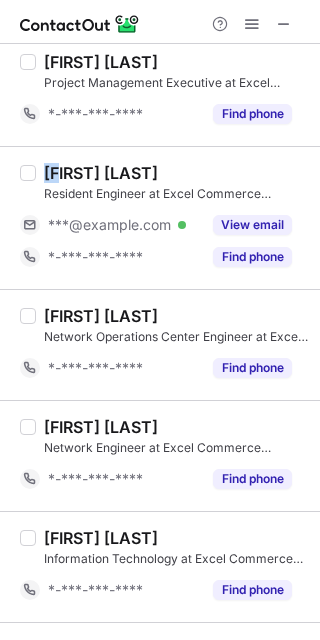 copy on "Ng" 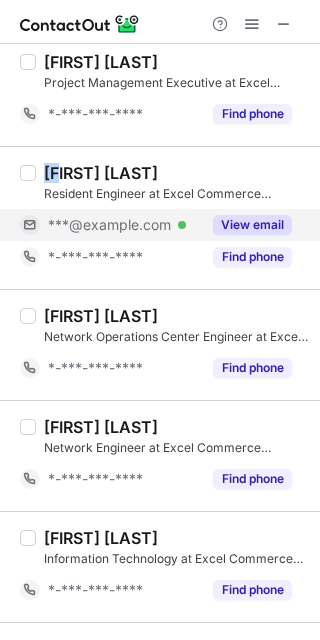 click on "View email" at bounding box center [252, 225] 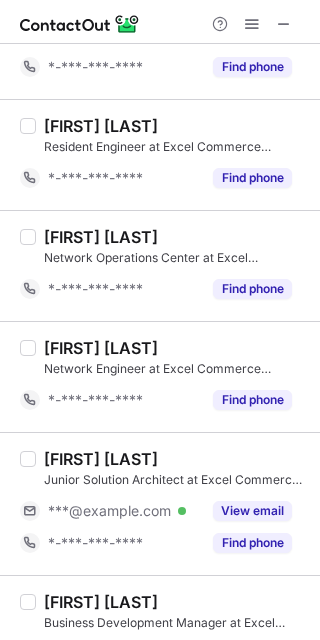 scroll, scrollTop: 2342, scrollLeft: 0, axis: vertical 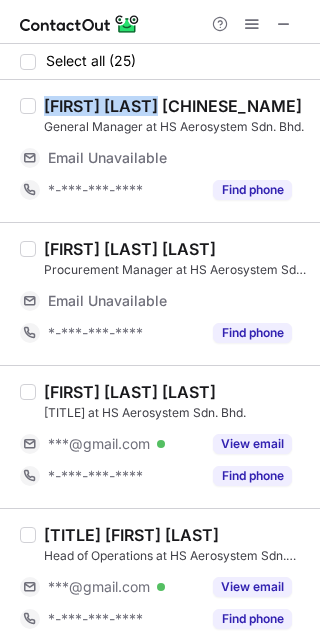 drag, startPoint x: 166, startPoint y: 106, endPoint x: 37, endPoint y: 102, distance: 129.062 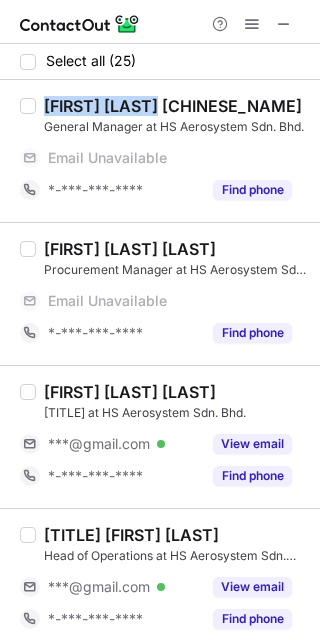 copy on "Jee Leong Yeow" 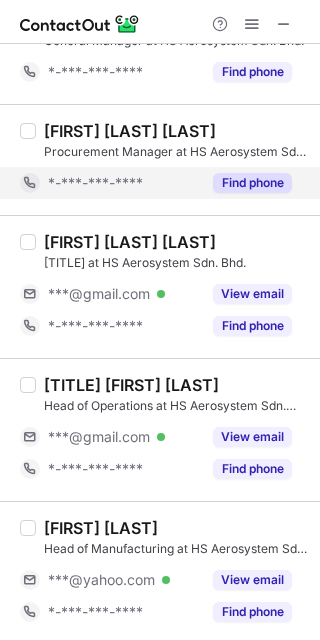 scroll, scrollTop: 125, scrollLeft: 0, axis: vertical 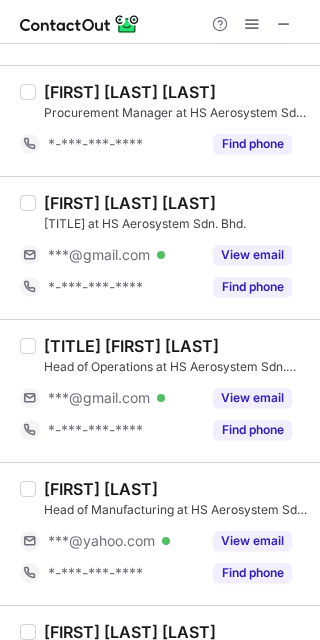 click on "Syed Afif Farhan" at bounding box center (130, 203) 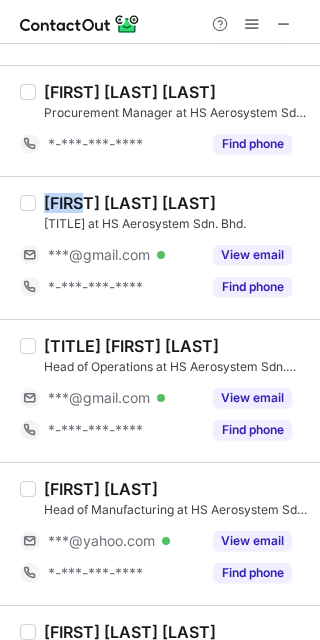 click on "Syed Afif Farhan" at bounding box center [130, 203] 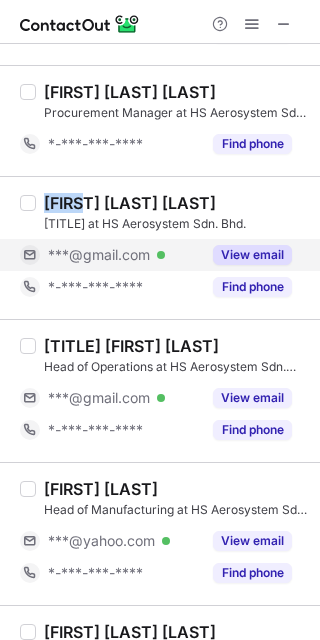 click on "View email" at bounding box center (252, 255) 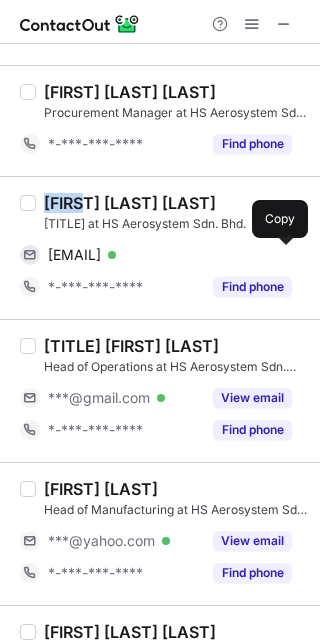 click at bounding box center [282, 255] 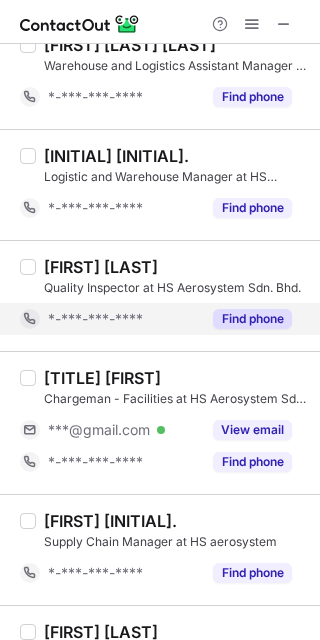 scroll, scrollTop: 750, scrollLeft: 0, axis: vertical 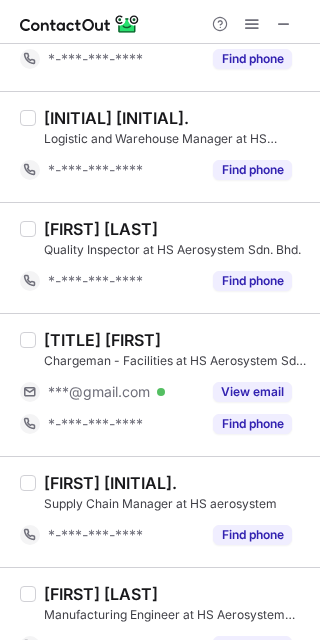 click on "Tc. Ahmad Bakhtiar" at bounding box center (102, 340) 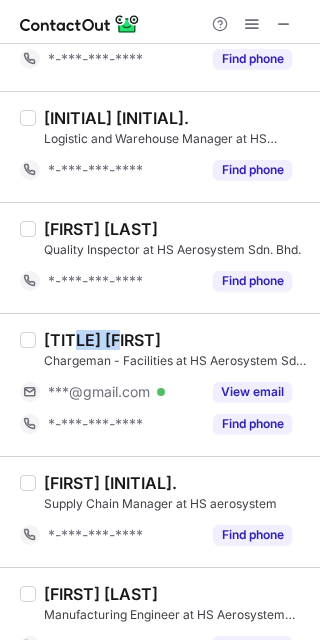 click on "Tc. Ahmad Bakhtiar" at bounding box center (102, 340) 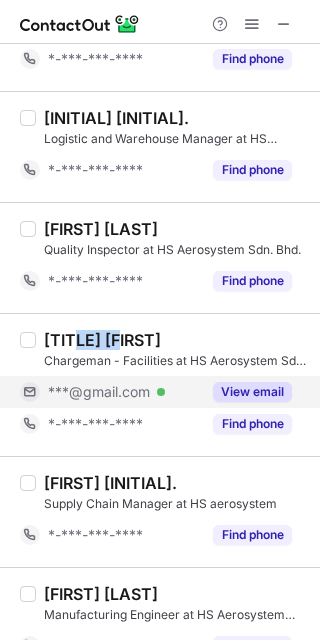click on "View email" at bounding box center [252, 392] 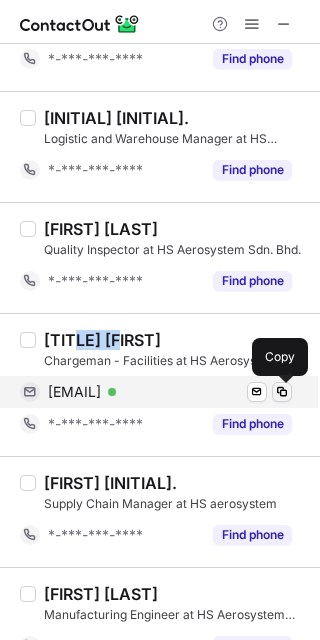 click at bounding box center (282, 392) 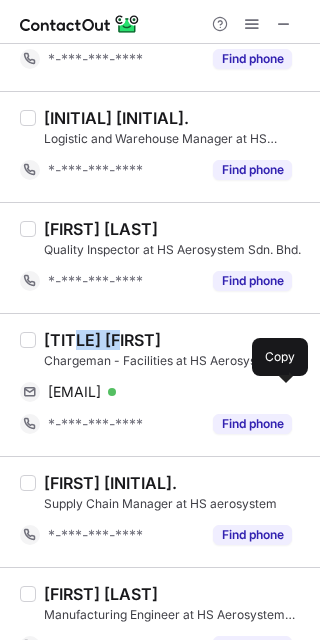 click on "Tc. Ahmad Bakhtiar" at bounding box center [102, 340] 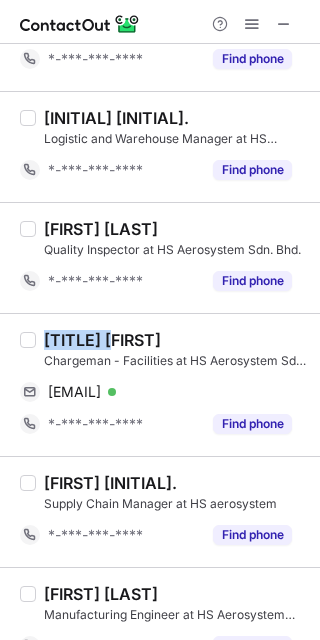 drag, startPoint x: 123, startPoint y: 336, endPoint x: 37, endPoint y: 340, distance: 86.09297 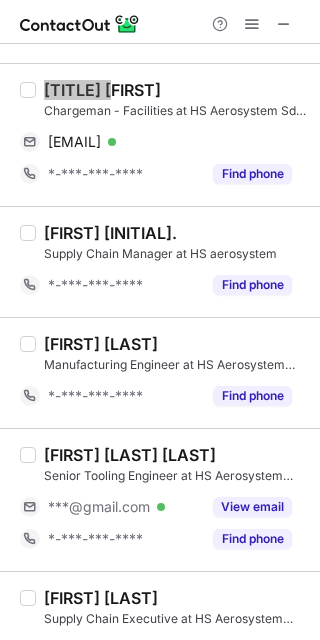 scroll, scrollTop: 1125, scrollLeft: 0, axis: vertical 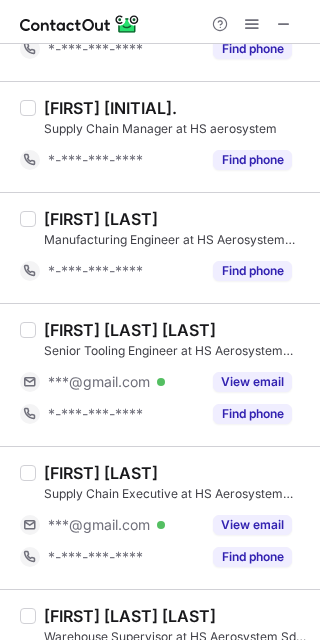 click on "Muhammad Firdaus Mohd Sharif" at bounding box center [130, 330] 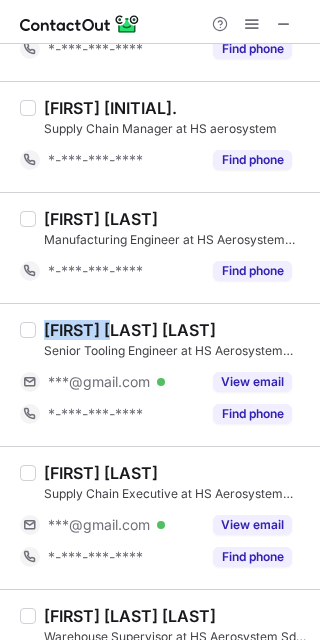 click on "Muhammad Firdaus Mohd Sharif" at bounding box center (130, 330) 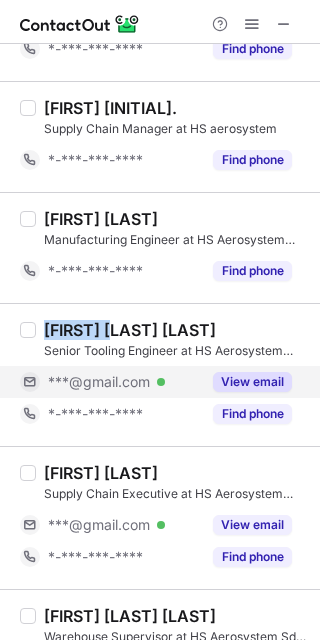 click on "View email" at bounding box center (252, 382) 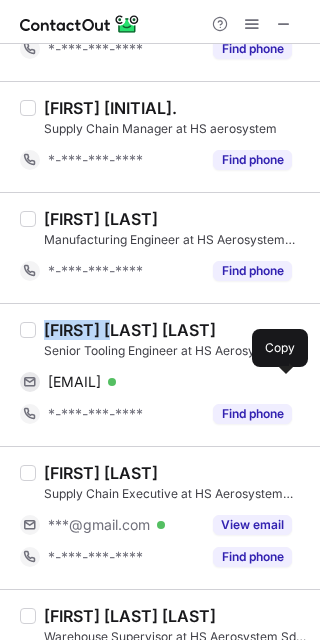 click at bounding box center [282, 382] 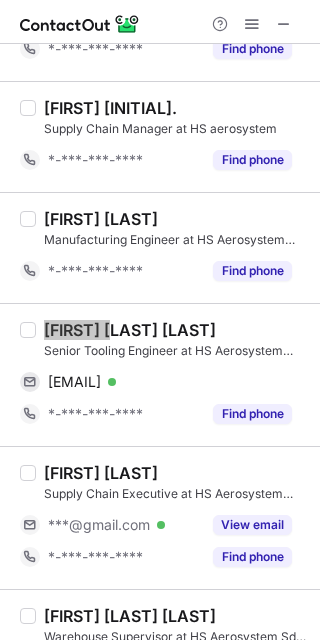 scroll, scrollTop: 1250, scrollLeft: 0, axis: vertical 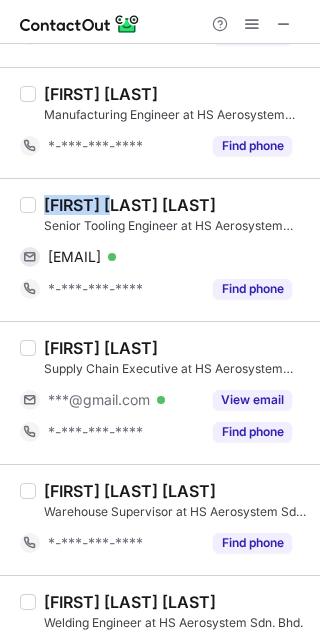 click on "Nik Nur Najwa" at bounding box center [101, 348] 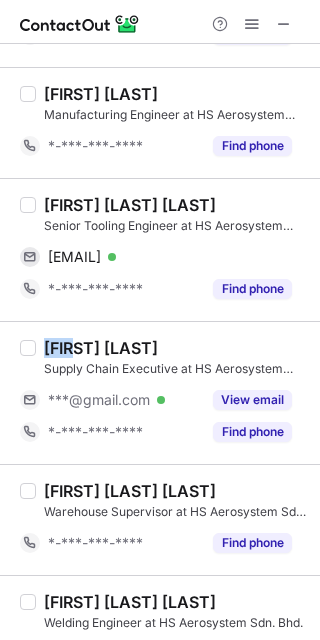 click on "Nik Nur Najwa" at bounding box center (101, 348) 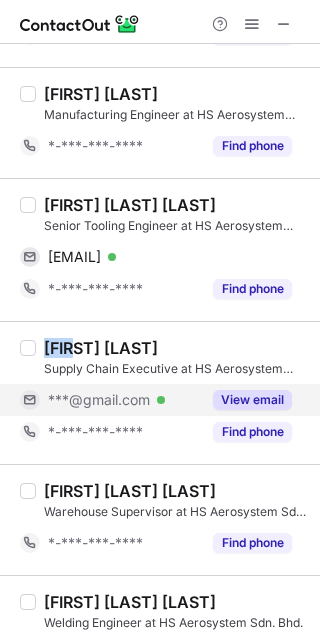 click on "View email" at bounding box center (252, 400) 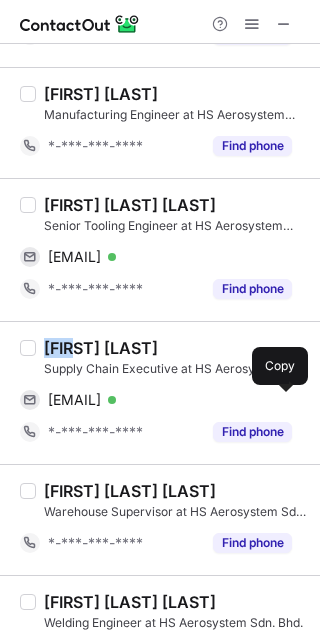 click at bounding box center [282, 400] 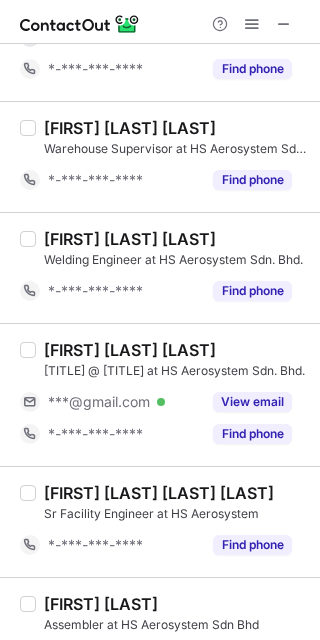 scroll, scrollTop: 1625, scrollLeft: 0, axis: vertical 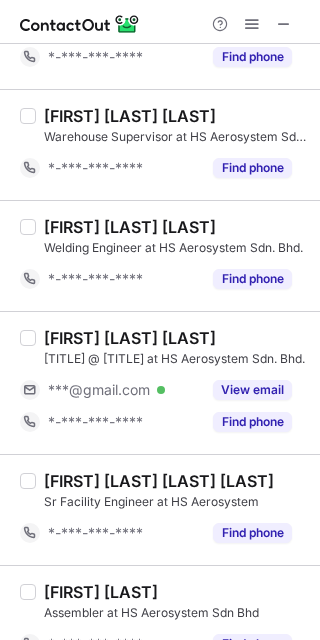 click on "Alicia Moh Peik Shya" at bounding box center [130, 338] 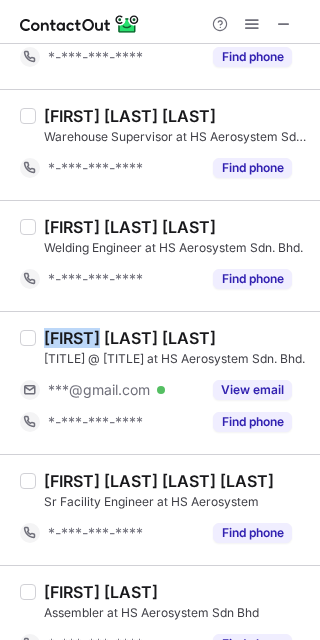 click on "Alicia Moh Peik Shya" at bounding box center [130, 338] 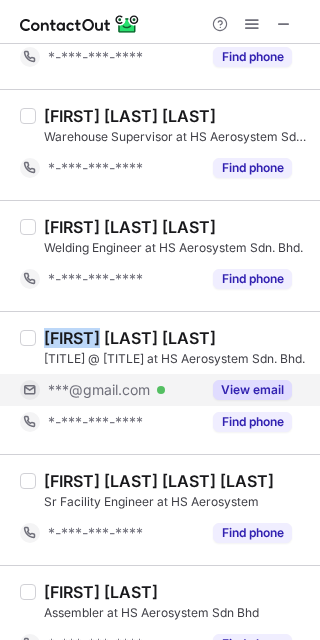 click on "View email" at bounding box center (252, 390) 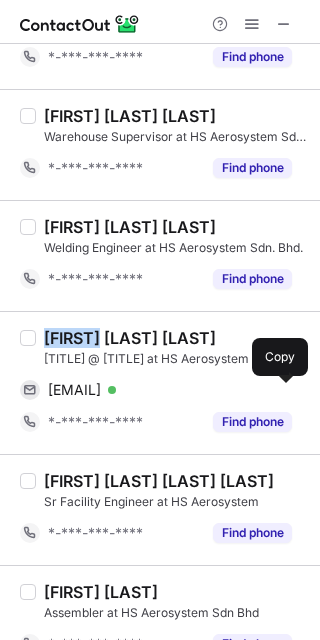 click at bounding box center [282, 390] 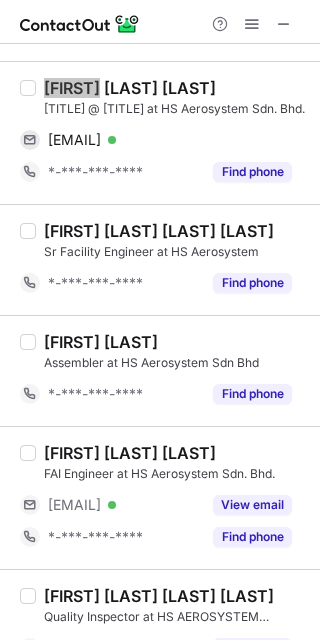 scroll, scrollTop: 2000, scrollLeft: 0, axis: vertical 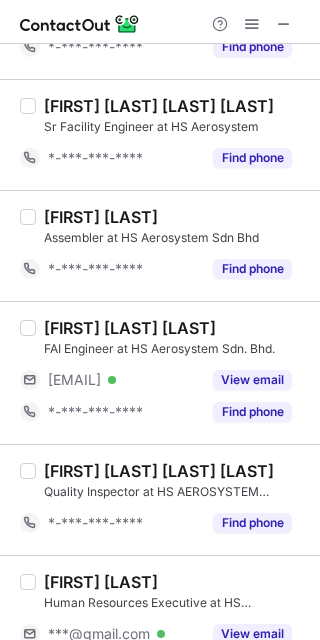 click on "Syazana Auni Mohd Hushin" at bounding box center [130, 328] 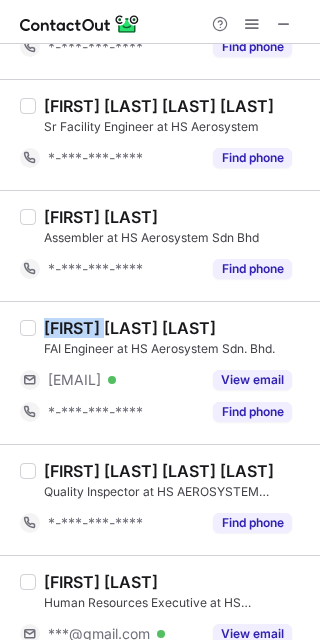 click on "Syazana Auni Mohd Hushin" at bounding box center [130, 328] 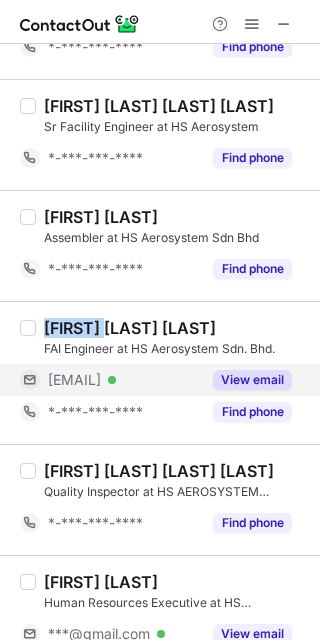 click on "View email" at bounding box center (252, 380) 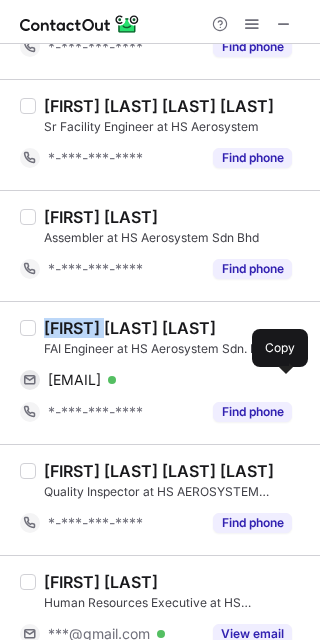 click at bounding box center [282, 380] 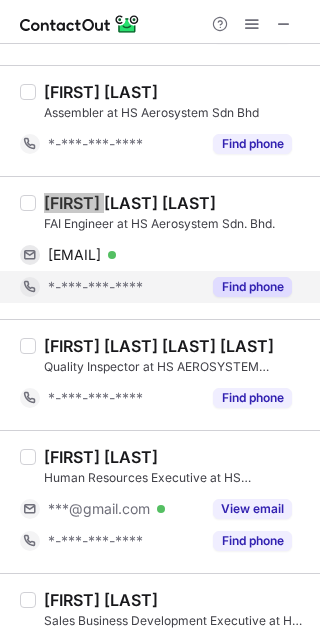scroll, scrollTop: 2250, scrollLeft: 0, axis: vertical 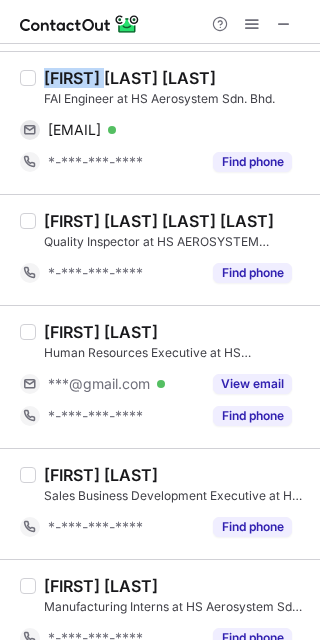 click on "Nurain Mohd Rais" at bounding box center (101, 332) 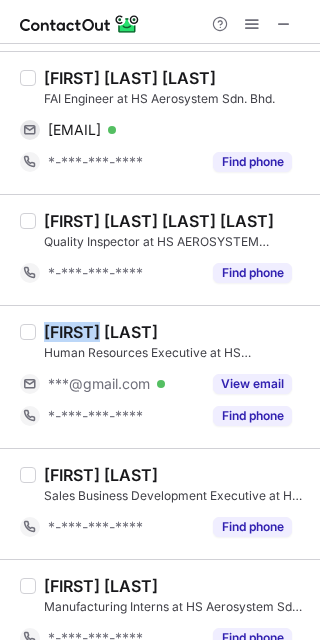 click on "Nurain Mohd Rais" at bounding box center [101, 332] 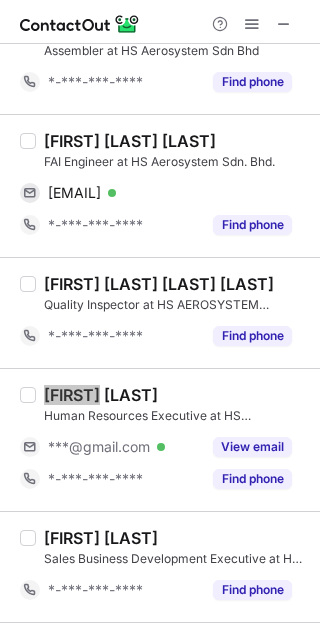 scroll, scrollTop: 2228, scrollLeft: 0, axis: vertical 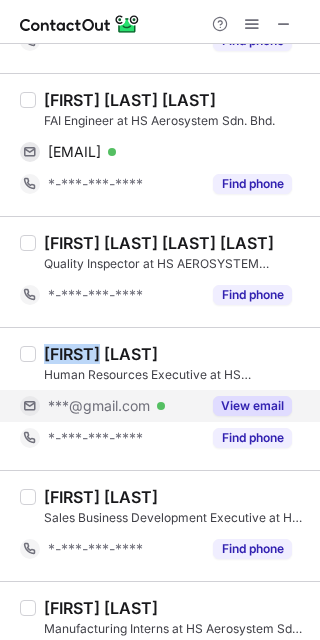 click on "View email" at bounding box center [252, 406] 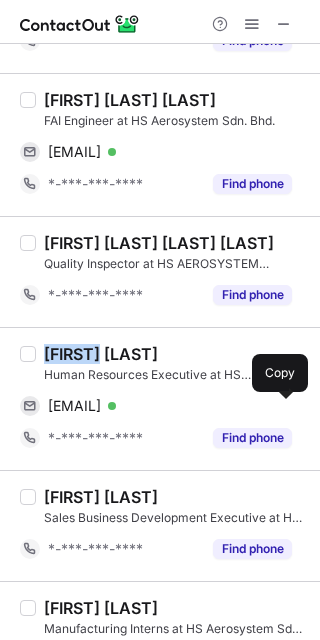 click at bounding box center [282, 406] 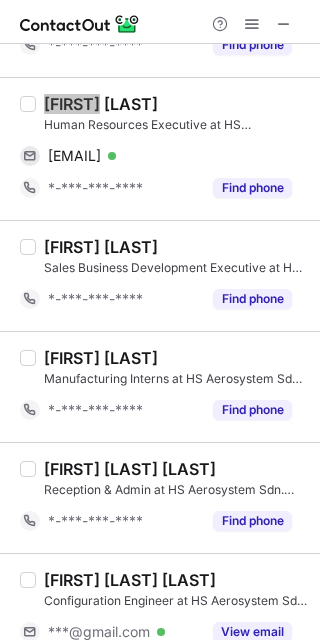 scroll, scrollTop: 2538, scrollLeft: 0, axis: vertical 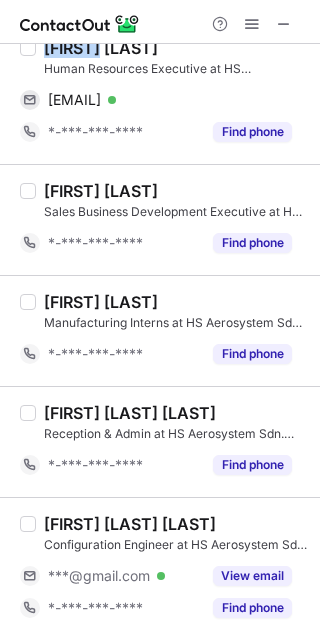 click on "Sara Wajiha Azman" at bounding box center (130, 524) 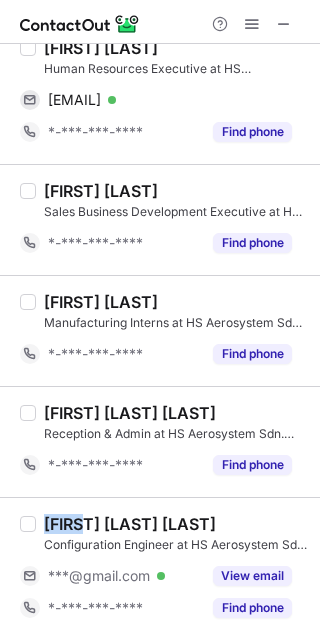 click on "Sara Wajiha Azman" at bounding box center (130, 524) 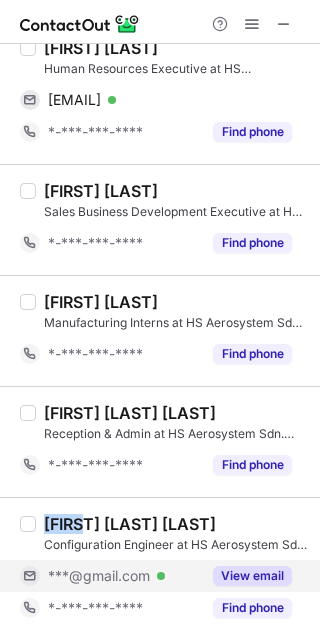 click on "View email" at bounding box center [252, 576] 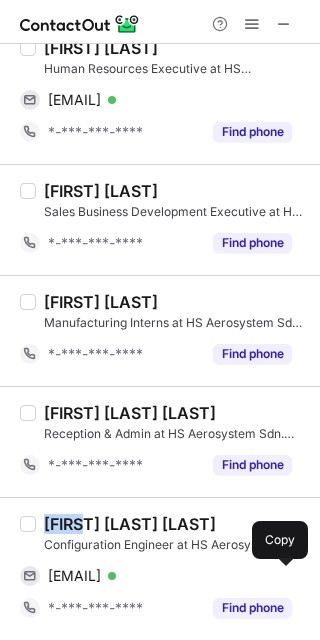 click at bounding box center (282, 576) 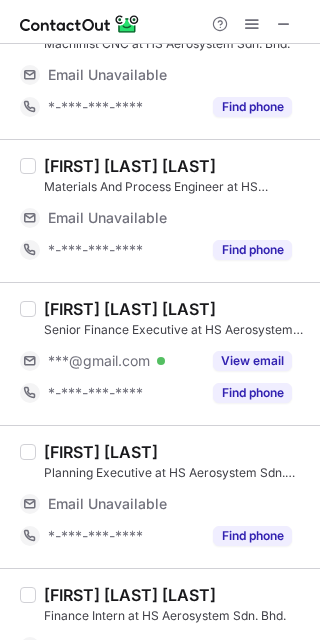 scroll, scrollTop: 125, scrollLeft: 0, axis: vertical 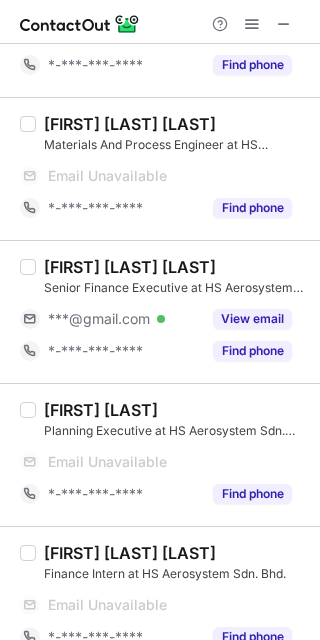 click on "Putri Norhija Jamaludin" at bounding box center [130, 267] 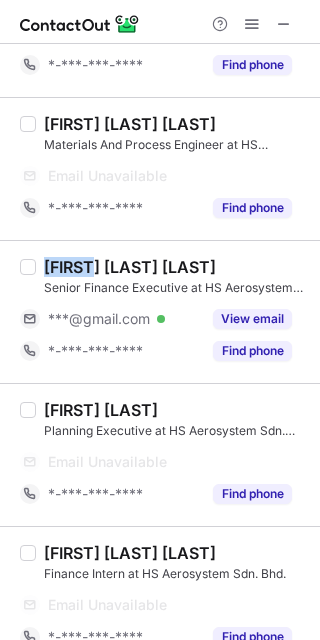 click on "Putri Norhija Jamaludin" at bounding box center (130, 267) 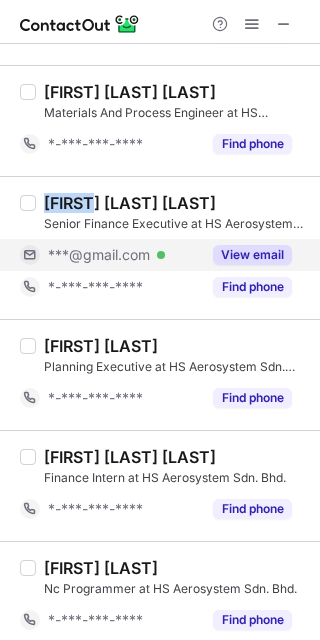 click on "View email" at bounding box center (252, 255) 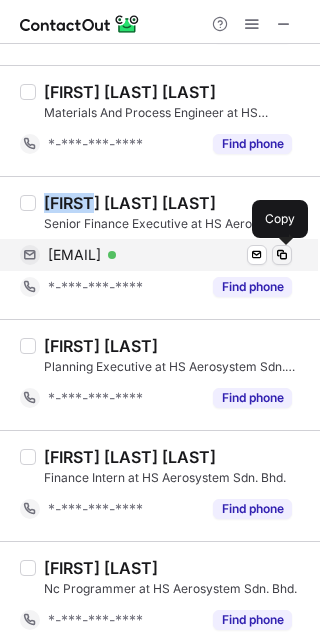 click at bounding box center [282, 255] 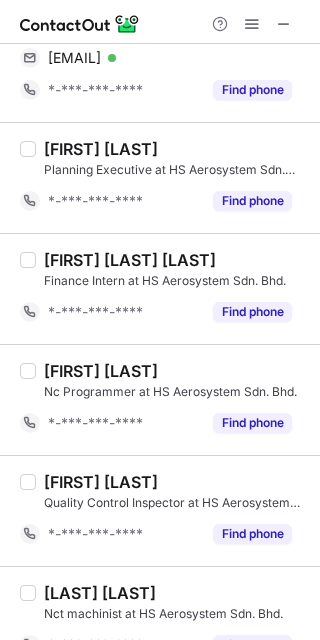scroll, scrollTop: 360, scrollLeft: 0, axis: vertical 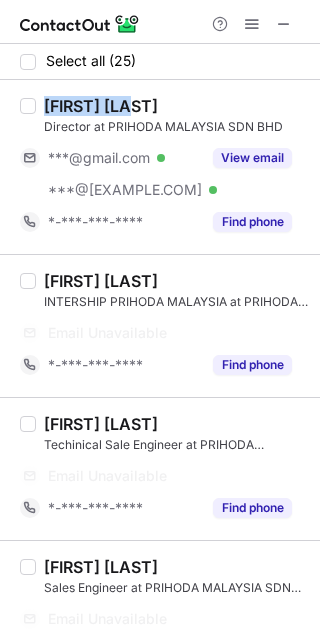 drag, startPoint x: 155, startPoint y: 93, endPoint x: 45, endPoint y: 98, distance: 110.11358 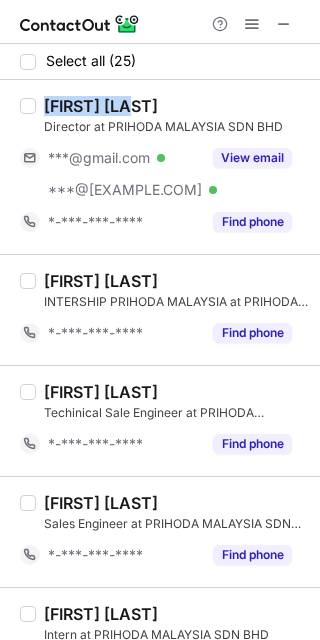 copy on "[FIRST] [LAST]" 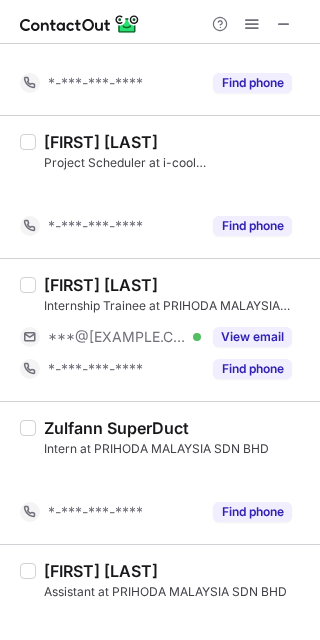 scroll, scrollTop: 137, scrollLeft: 0, axis: vertical 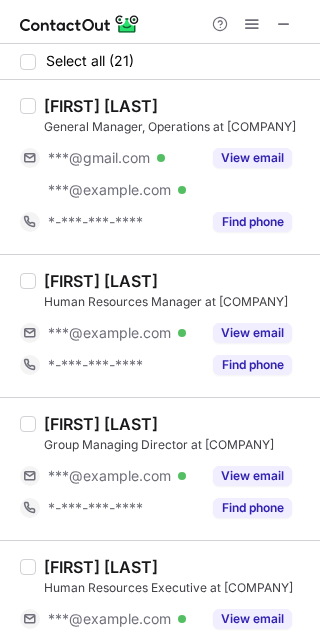 drag, startPoint x: 251, startPoint y: 418, endPoint x: 18, endPoint y: 413, distance: 233.05363 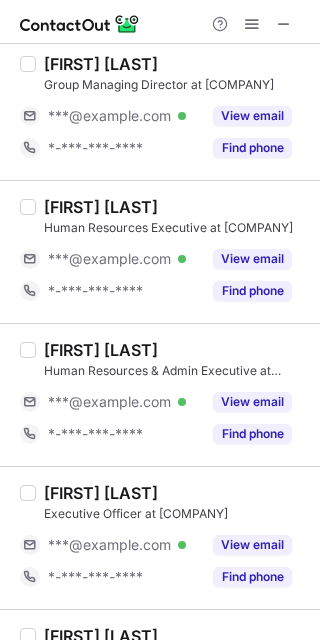 scroll, scrollTop: 375, scrollLeft: 0, axis: vertical 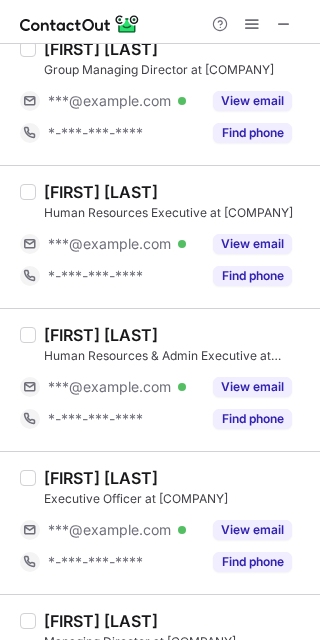 click on "Tamil Amuthan Odayappan" at bounding box center [101, 192] 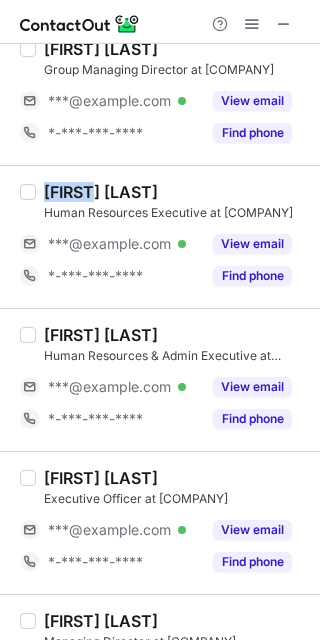click on "Tamil Amuthan Odayappan" at bounding box center [101, 192] 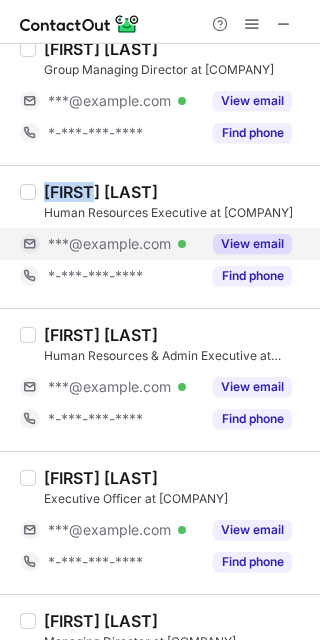 click on "View email" at bounding box center [252, 244] 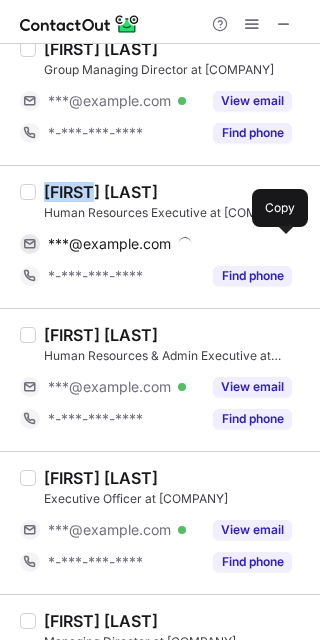 click at bounding box center (282, 244) 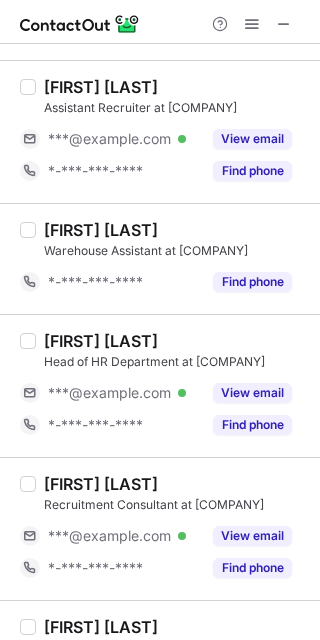 scroll, scrollTop: 1375, scrollLeft: 0, axis: vertical 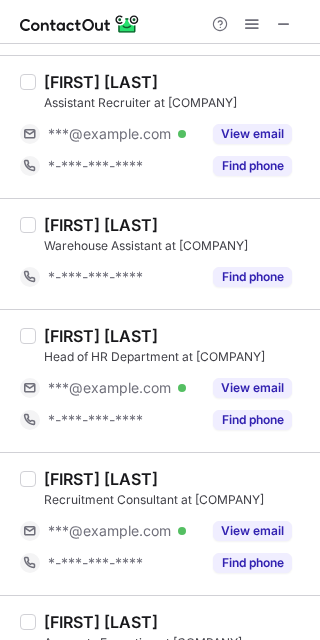 click on "Jana Arathana" at bounding box center (101, 336) 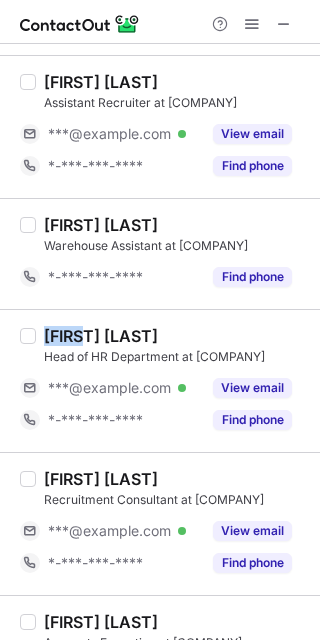 click on "Jana Arathana" at bounding box center (101, 336) 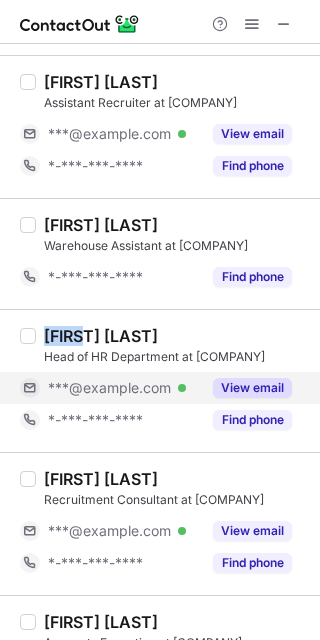 click on "View email" at bounding box center (252, 388) 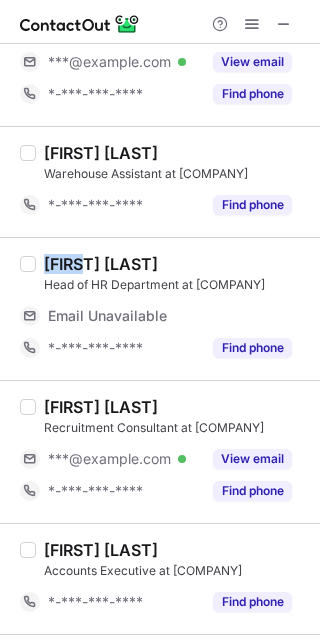 scroll, scrollTop: 1500, scrollLeft: 0, axis: vertical 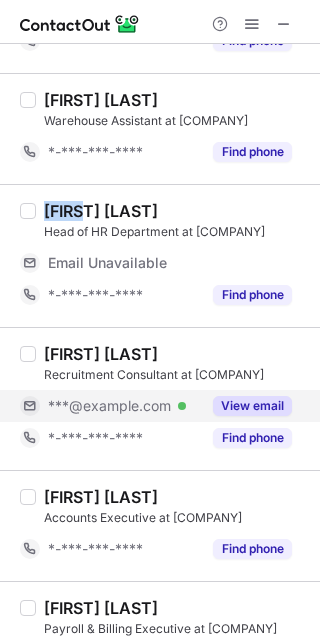 click on "View email" at bounding box center (252, 406) 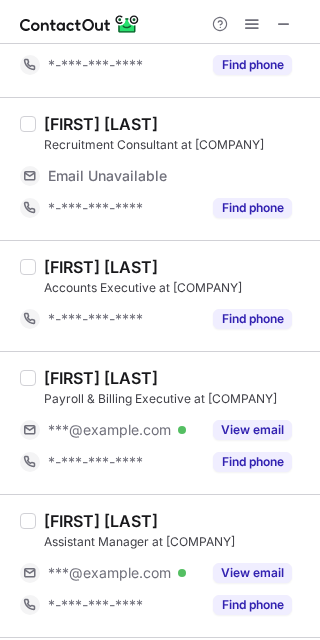 scroll, scrollTop: 1750, scrollLeft: 0, axis: vertical 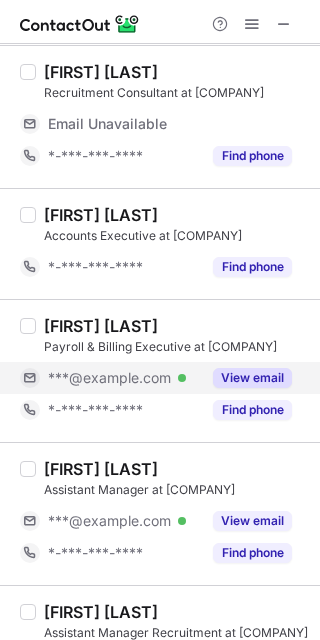 click on "View email" at bounding box center (252, 378) 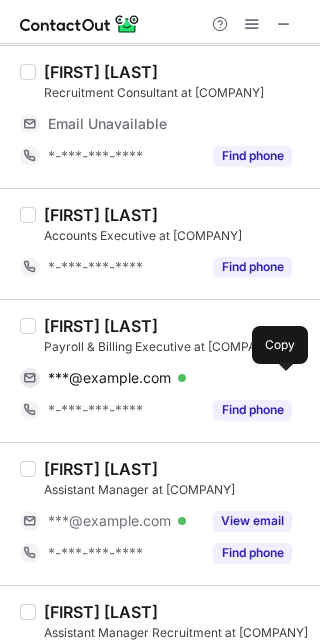 click at bounding box center [282, 378] 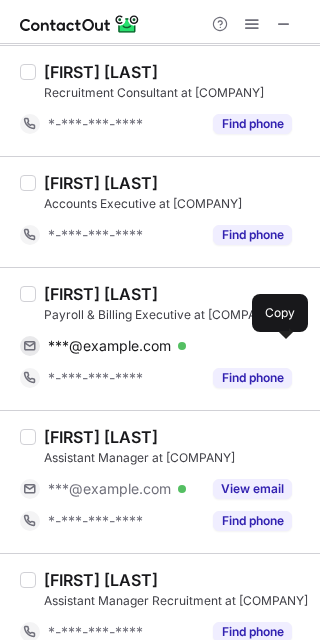 drag, startPoint x: 93, startPoint y: 315, endPoint x: 80, endPoint y: 297, distance: 22.203604 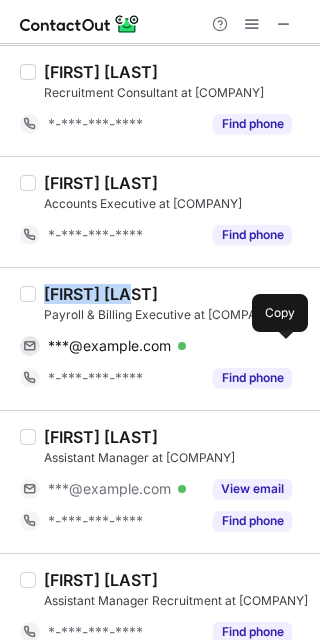 click on "ABILASYINI K." at bounding box center [101, 294] 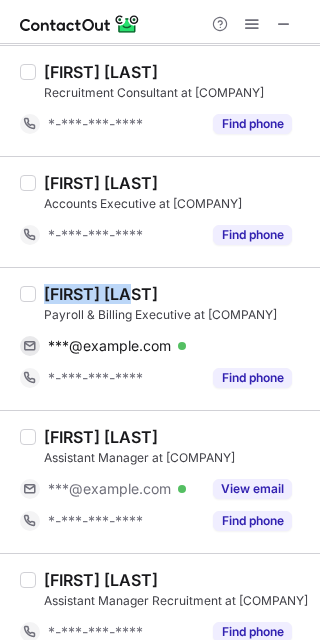 copy on "ABILASYINI" 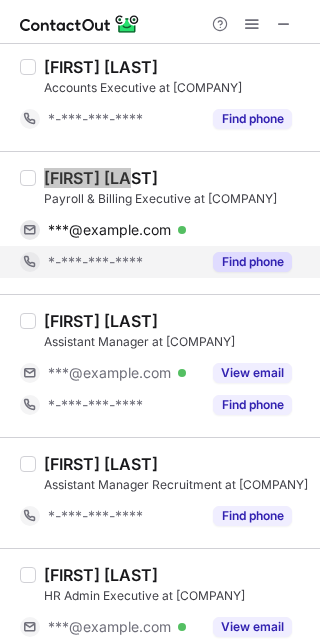 scroll, scrollTop: 1875, scrollLeft: 0, axis: vertical 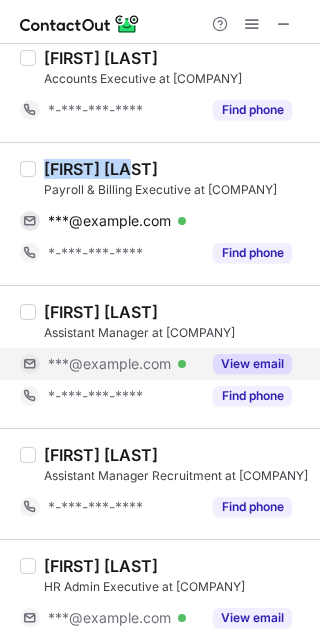 click on "View email" at bounding box center (252, 364) 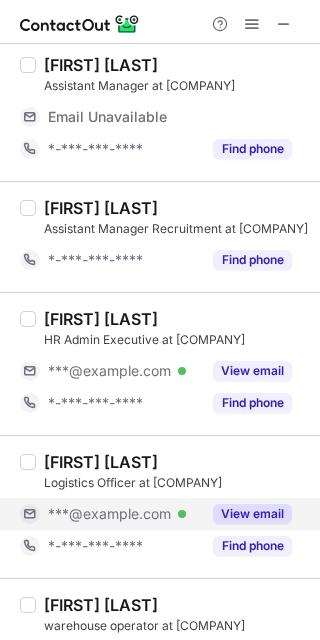 scroll, scrollTop: 2125, scrollLeft: 0, axis: vertical 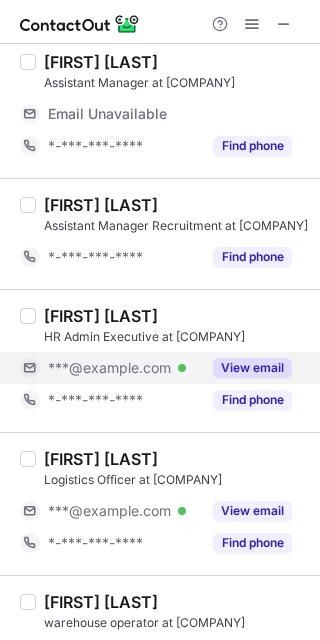 click on "View email" at bounding box center [252, 368] 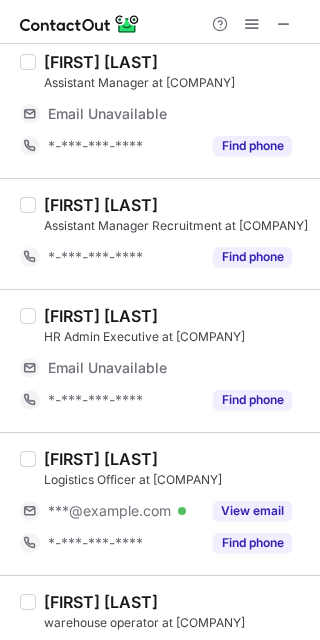 scroll, scrollTop: 2250, scrollLeft: 0, axis: vertical 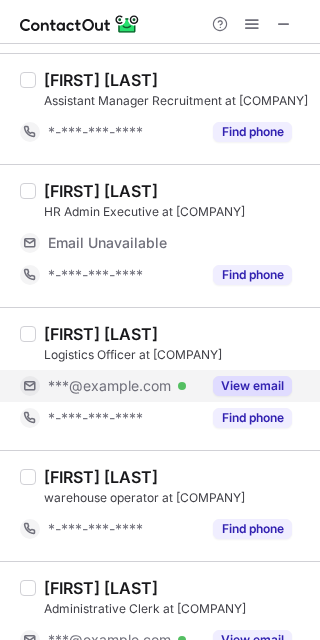 click on "View email" at bounding box center (252, 386) 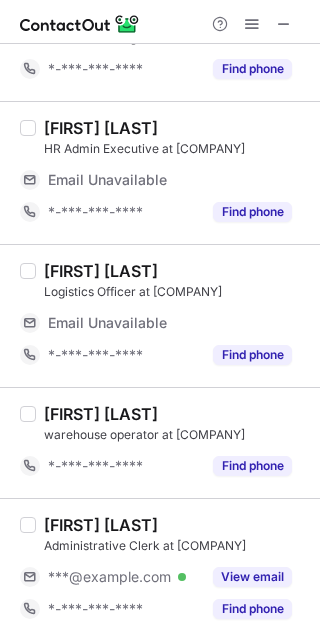 scroll, scrollTop: 2286, scrollLeft: 0, axis: vertical 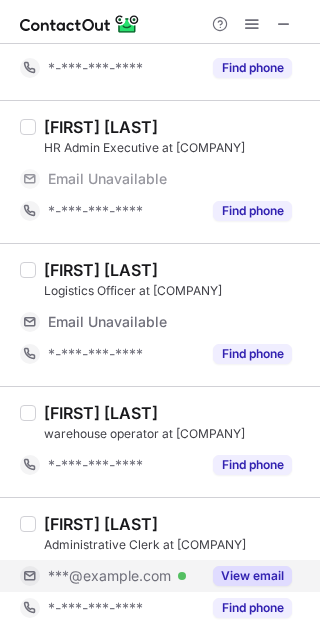click on "View email" at bounding box center (252, 576) 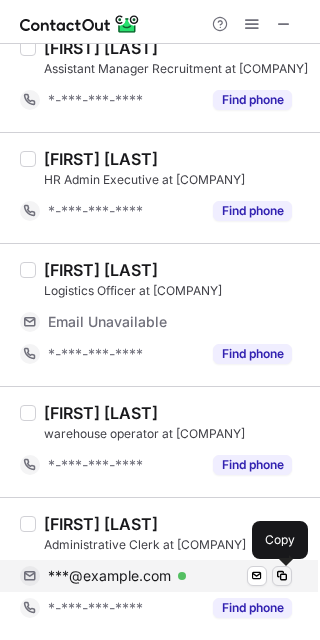 scroll, scrollTop: 2253, scrollLeft: 0, axis: vertical 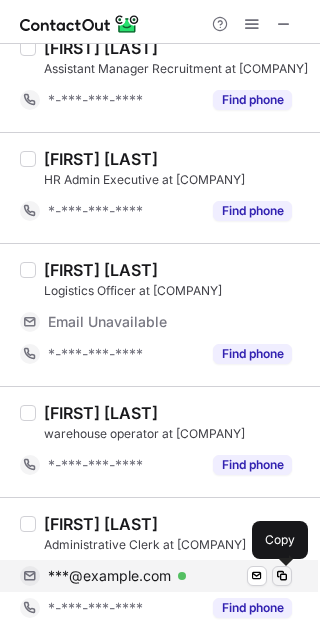 click at bounding box center (282, 576) 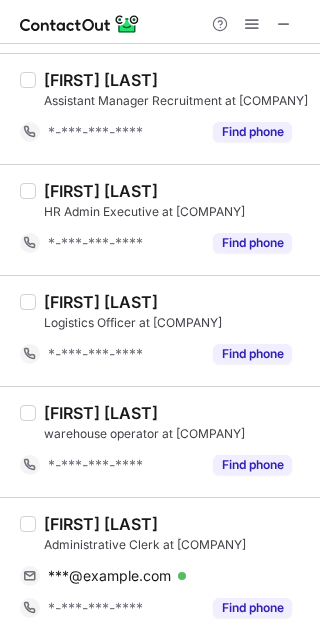 scroll, scrollTop: 2222, scrollLeft: 0, axis: vertical 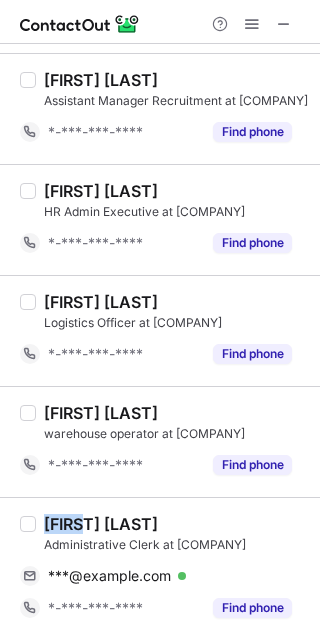 click on "Anna Mary" at bounding box center (101, 524) 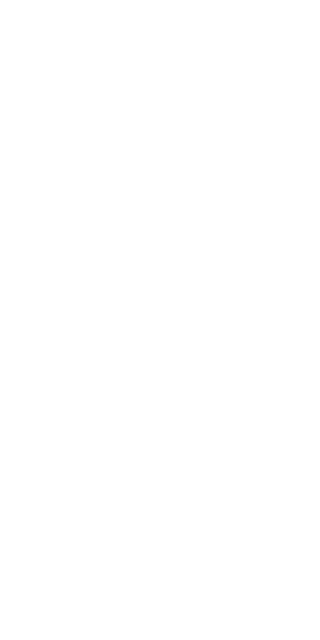 scroll, scrollTop: 0, scrollLeft: 0, axis: both 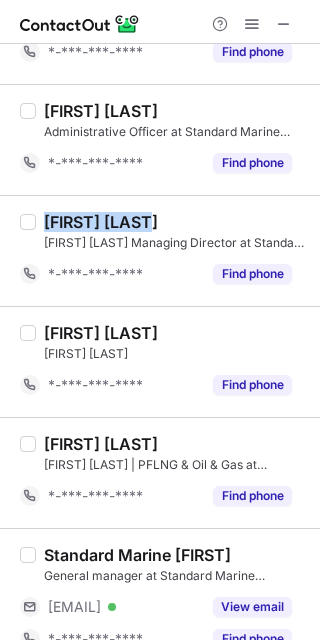 drag, startPoint x: 128, startPoint y: 213, endPoint x: 36, endPoint y: 223, distance: 92.541885 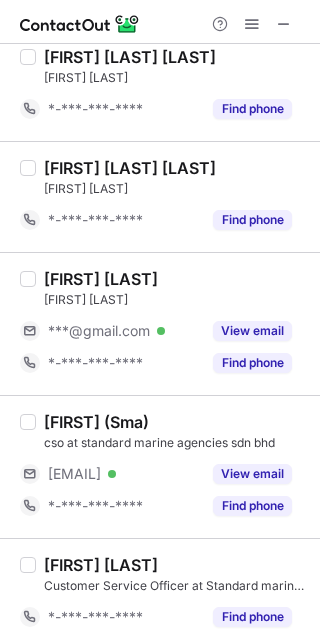 scroll, scrollTop: 2125, scrollLeft: 0, axis: vertical 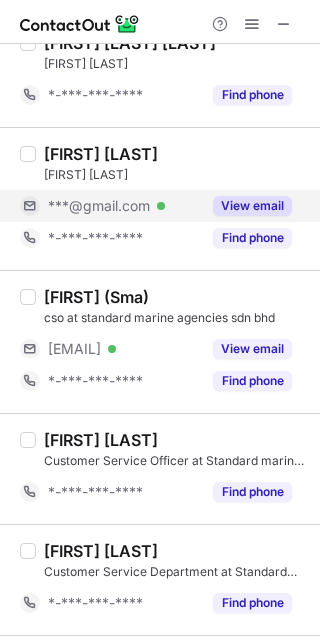 click on "View email" at bounding box center [252, 206] 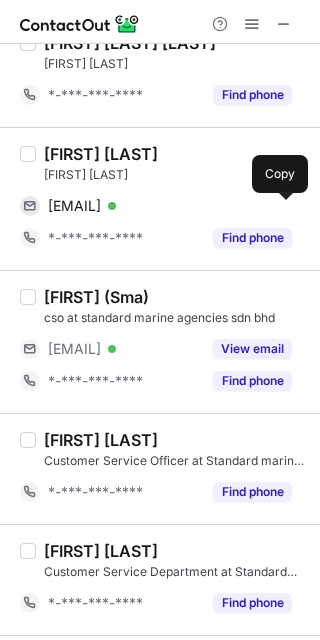 click at bounding box center [282, 206] 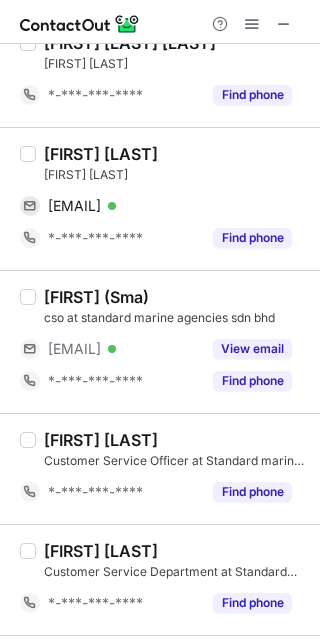 click on "Teoh Boon Thong" at bounding box center [101, 154] 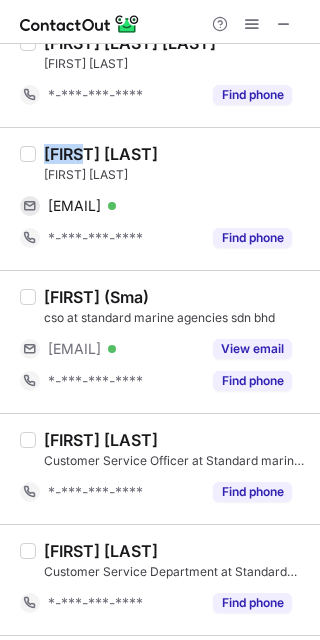 click on "Teoh Boon Thong" at bounding box center (101, 154) 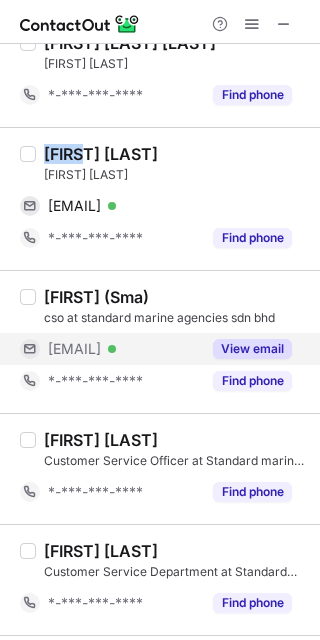 click on "View email" at bounding box center (252, 349) 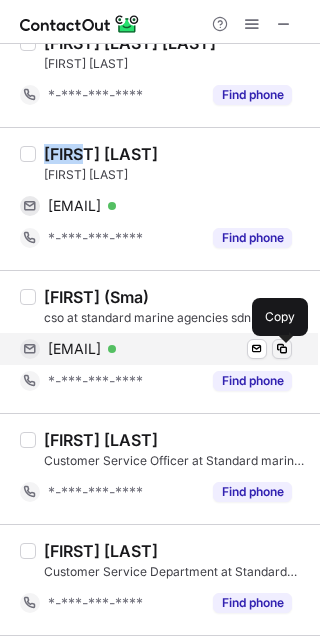 click at bounding box center [282, 349] 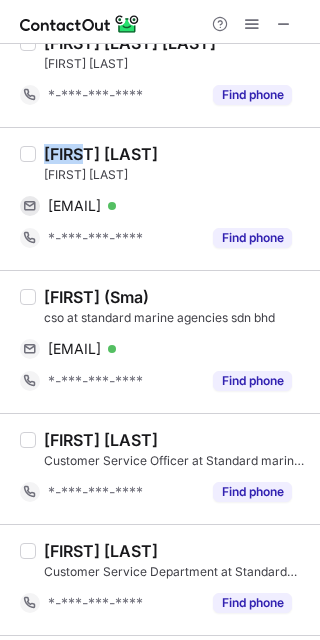 click on "Jurinah (Sma)" at bounding box center (96, 297) 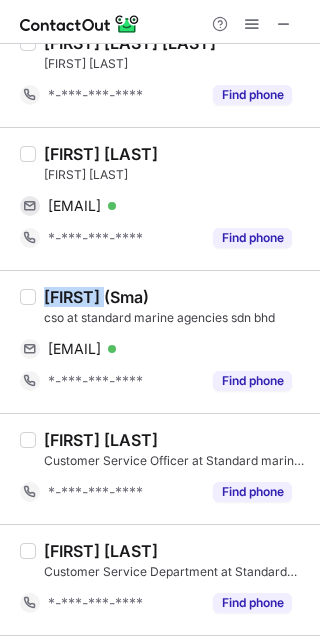 click on "Jurinah (Sma)" at bounding box center [96, 297] 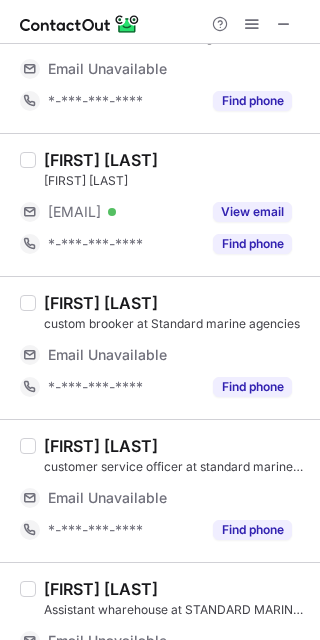 scroll, scrollTop: 0, scrollLeft: 0, axis: both 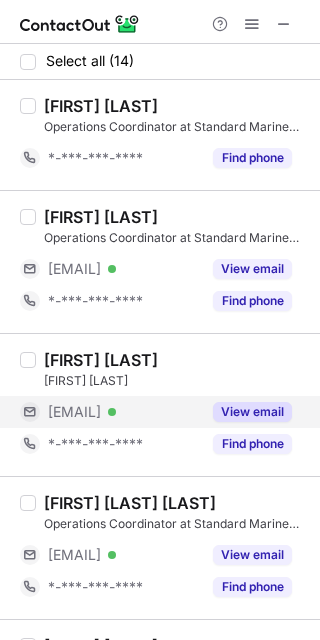 click on "View email" at bounding box center (252, 412) 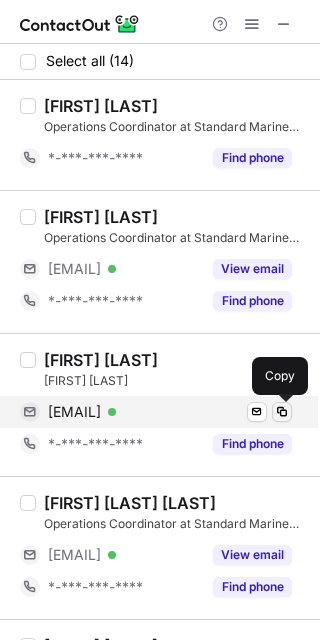 click at bounding box center (282, 412) 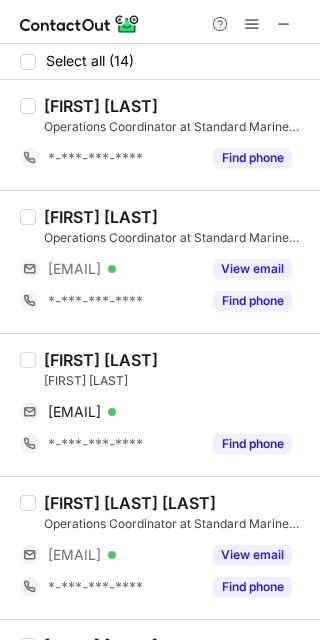 click on "Liza Marie" at bounding box center (101, 217) 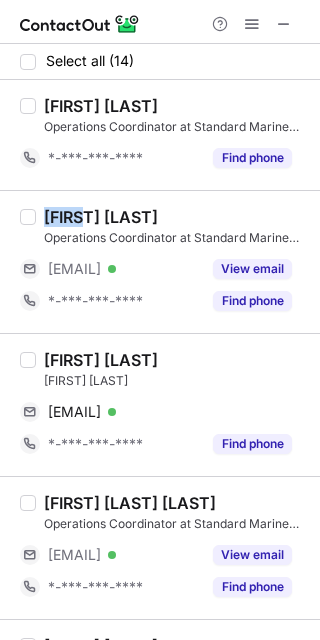 click on "Liza Marie" at bounding box center [101, 217] 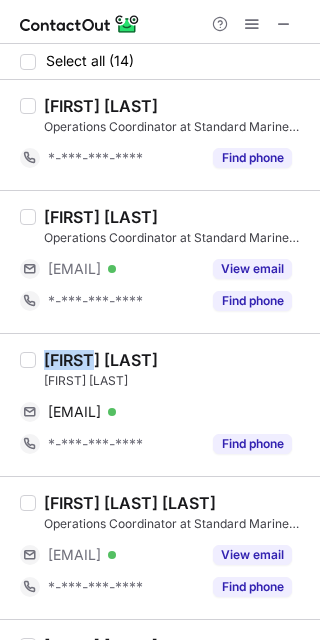 click on "Jacob Chin" at bounding box center [101, 360] 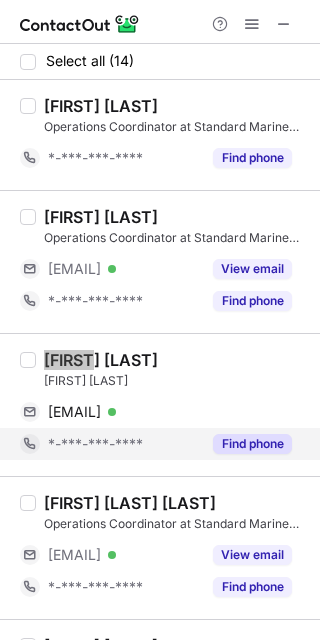 scroll, scrollTop: 125, scrollLeft: 0, axis: vertical 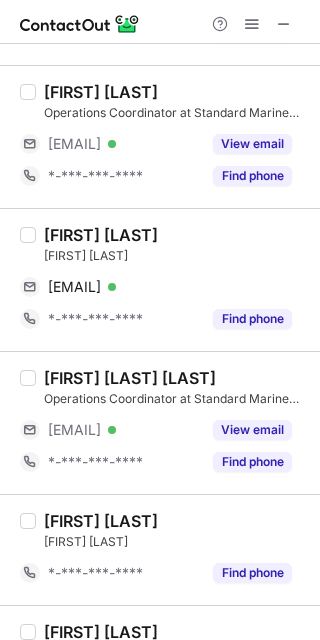 click on "JESSY ADRIANA" at bounding box center (130, 378) 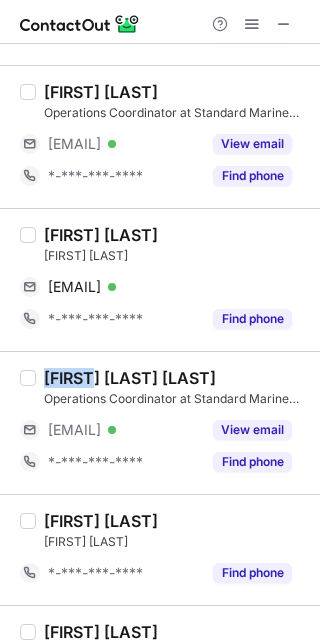 click on "JESSY ADRIANA" at bounding box center [130, 378] 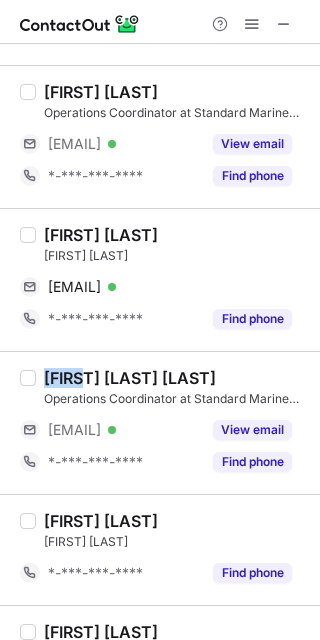 copy on "JESSY" 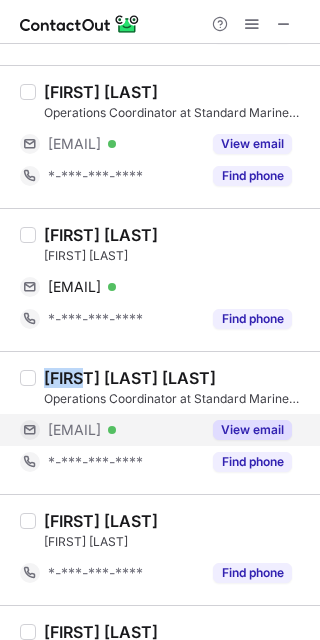 click on "View email" at bounding box center [252, 430] 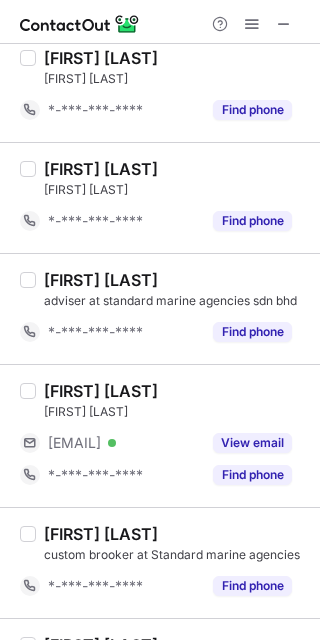 scroll, scrollTop: 625, scrollLeft: 0, axis: vertical 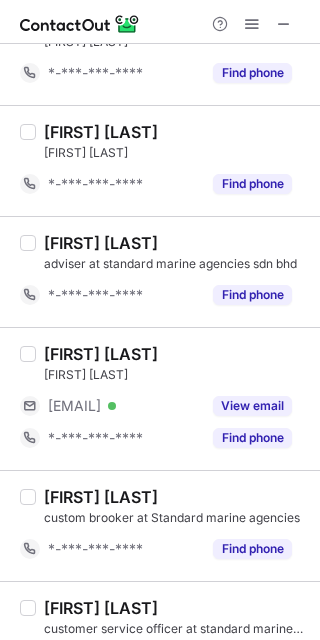 click on "Roxanne Choi" at bounding box center (101, 354) 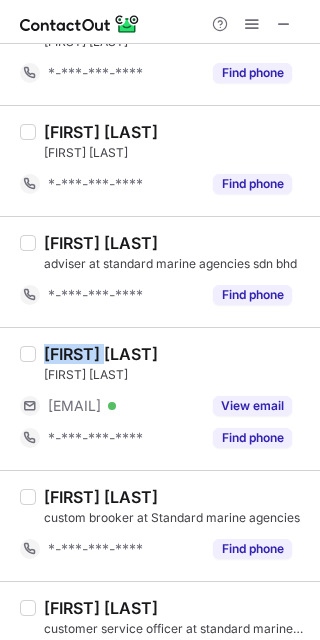 click on "Roxanne Choi" at bounding box center (101, 354) 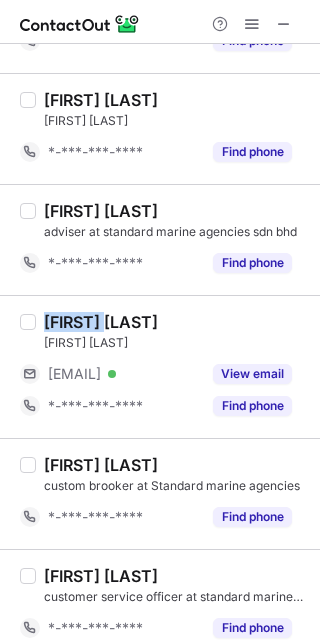 scroll, scrollTop: 593, scrollLeft: 0, axis: vertical 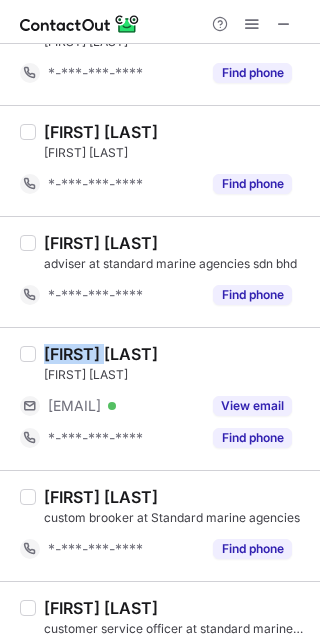 copy on "Roxanne" 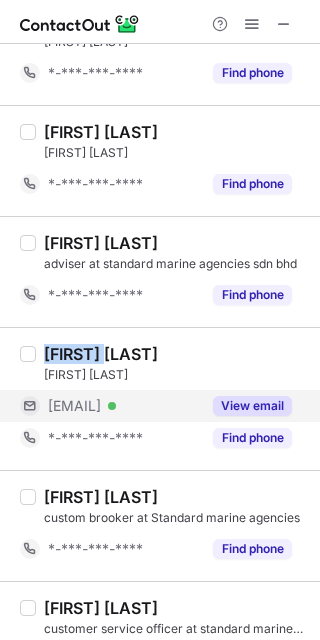 click on "View email" at bounding box center [252, 406] 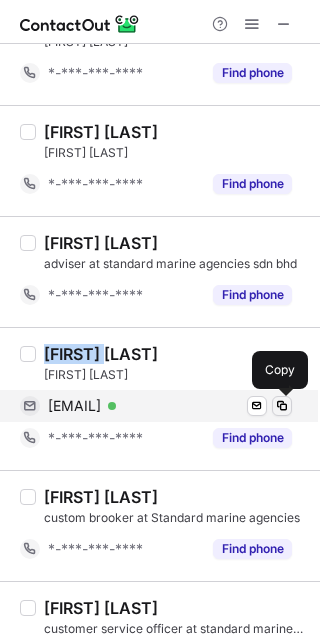 click at bounding box center [282, 406] 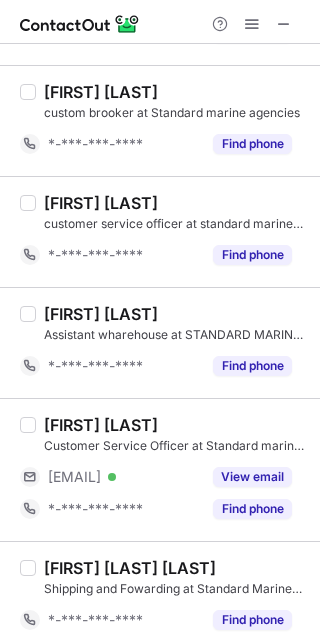 scroll, scrollTop: 1093, scrollLeft: 0, axis: vertical 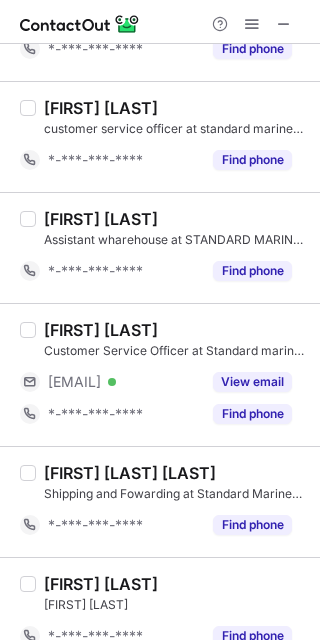click on "Khadijah Supong" at bounding box center [101, 330] 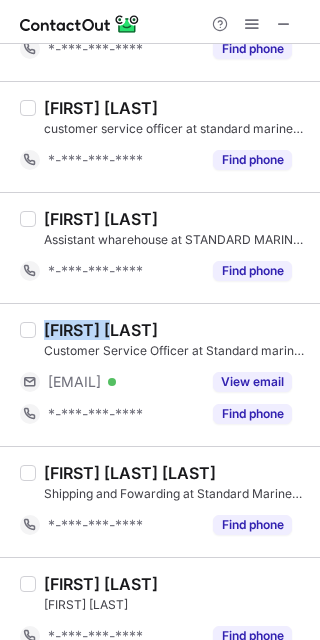 click on "Khadijah Supong" at bounding box center [101, 330] 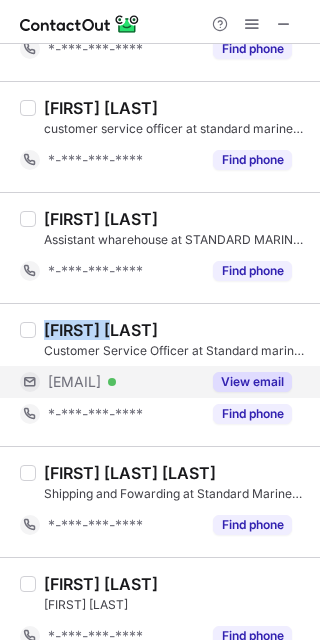 click on "View email" at bounding box center [252, 382] 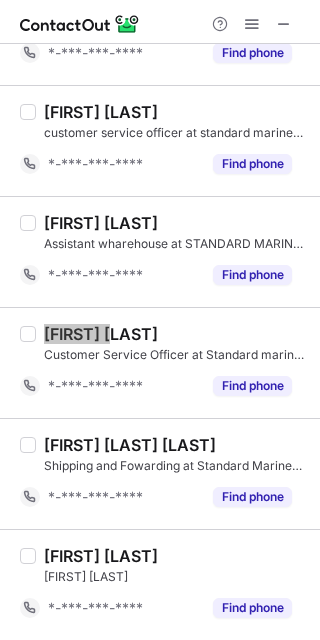 scroll, scrollTop: 1091, scrollLeft: 0, axis: vertical 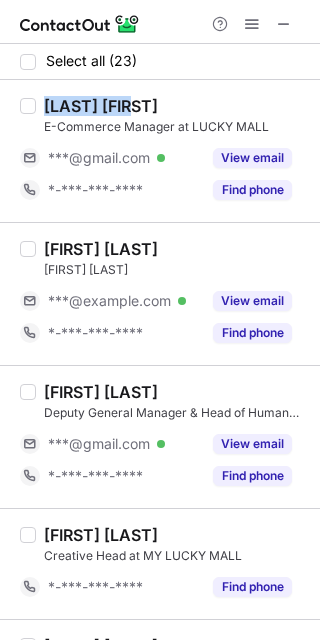 drag, startPoint x: 137, startPoint y: 91, endPoint x: 112, endPoint y: 93, distance: 25.079872 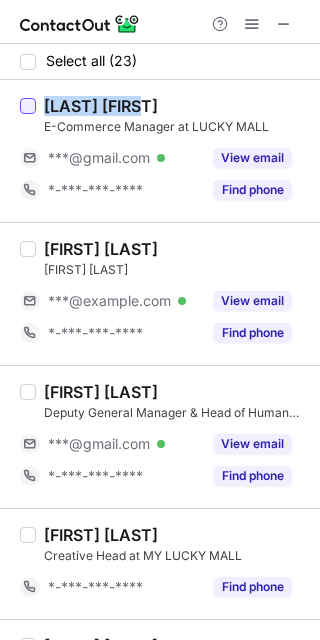 drag, startPoint x: 162, startPoint y: 96, endPoint x: 20, endPoint y: 101, distance: 142.088 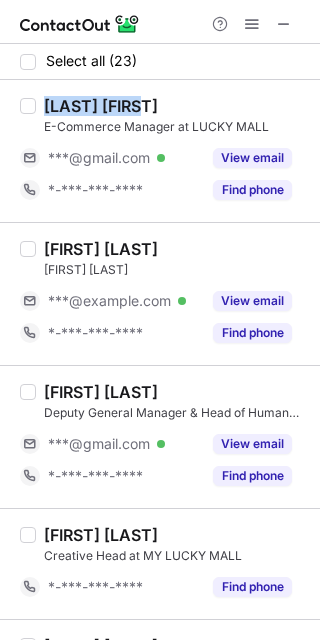 click on "Faizal Ruhaijat" at bounding box center (101, 249) 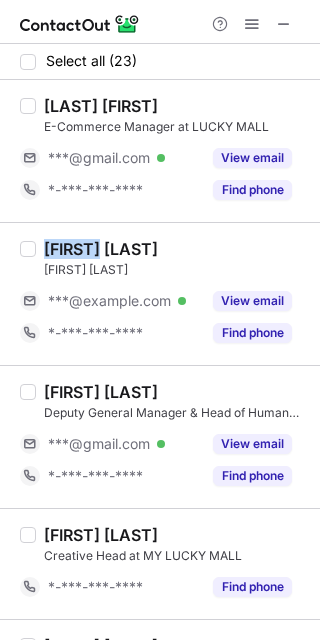 click on "Faizal Ruhaijat" at bounding box center [101, 249] 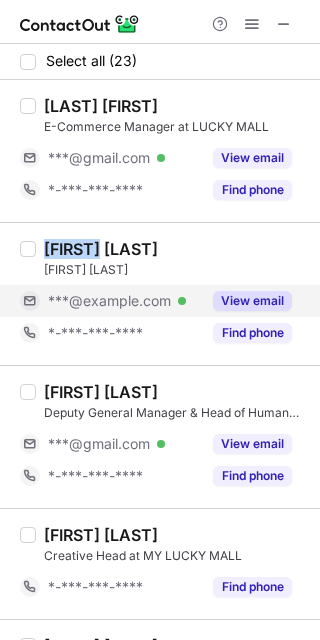 click on "View email" at bounding box center [252, 301] 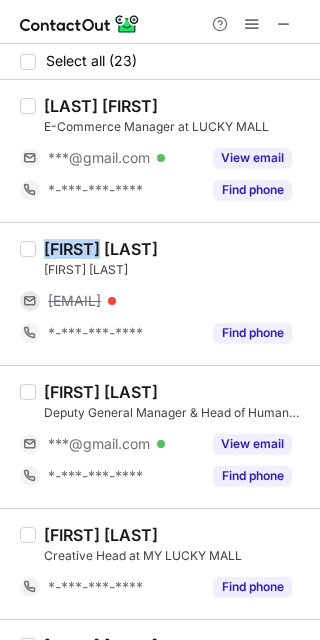 click on "faizal@luckymymall.com" at bounding box center (170, 301) 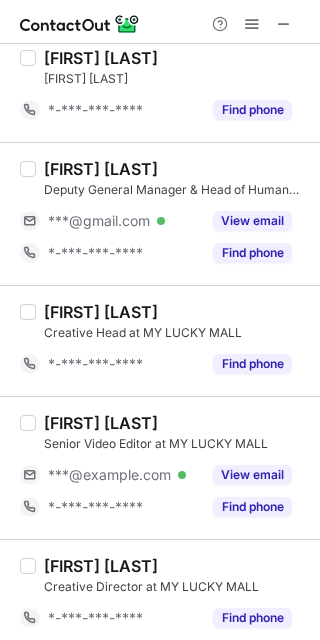 scroll, scrollTop: 250, scrollLeft: 0, axis: vertical 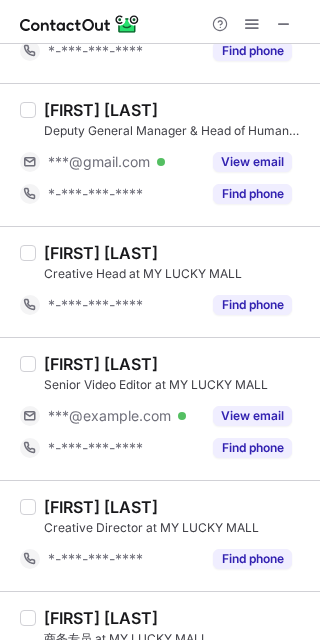 click on "Rutrah Rajandran" at bounding box center (101, 364) 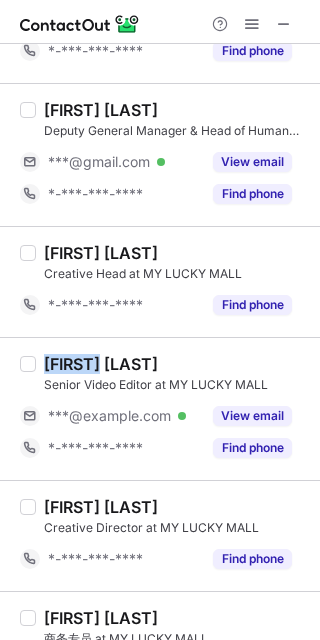 click on "Rutrah Rajandran" at bounding box center [101, 364] 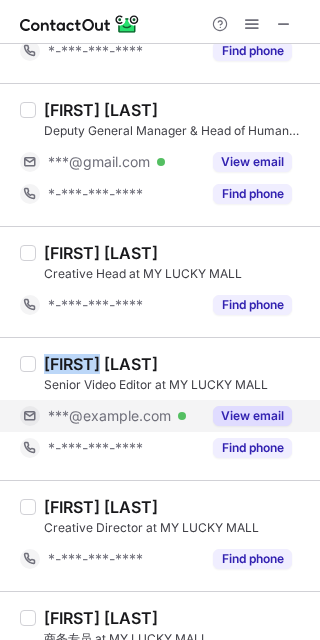 click on "View email" at bounding box center [252, 416] 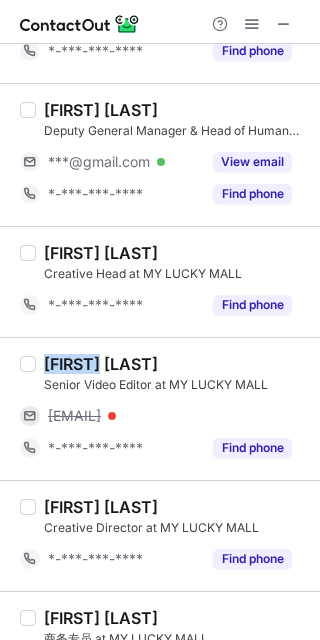 click on "rutrah.rajandran@luckymymall.com" at bounding box center [170, 416] 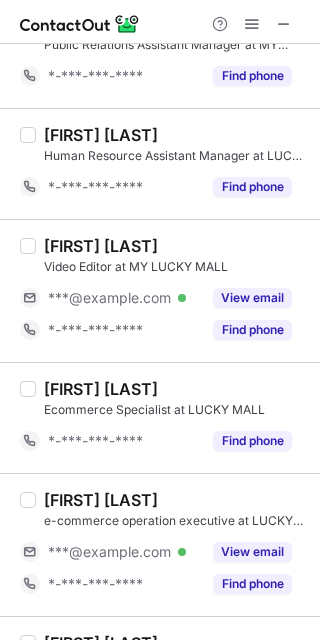 scroll, scrollTop: 1000, scrollLeft: 0, axis: vertical 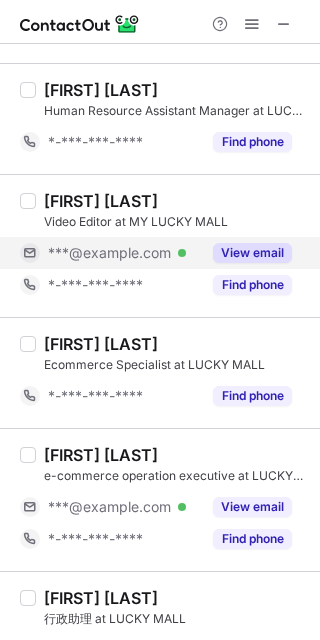 click on "View email" at bounding box center (252, 253) 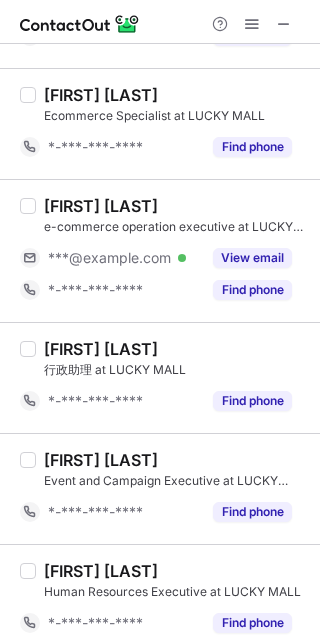 scroll, scrollTop: 1218, scrollLeft: 0, axis: vertical 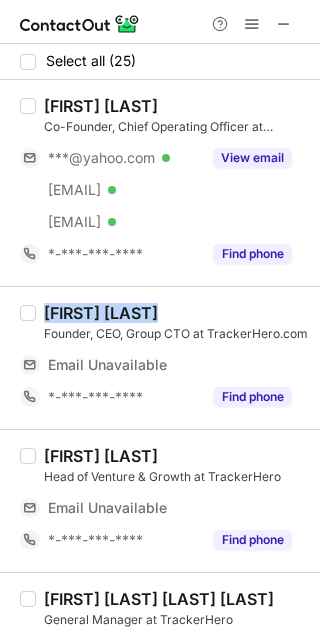 drag, startPoint x: 141, startPoint y: 306, endPoint x: 7, endPoint y: 316, distance: 134.37262 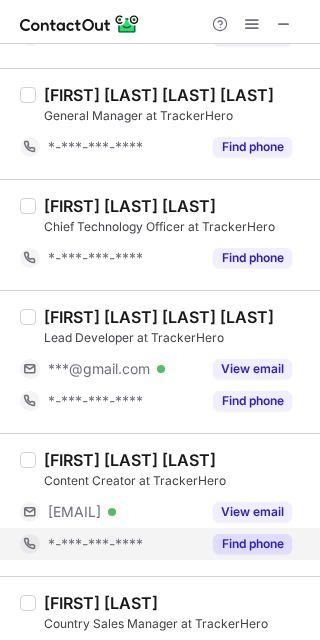 scroll, scrollTop: 500, scrollLeft: 0, axis: vertical 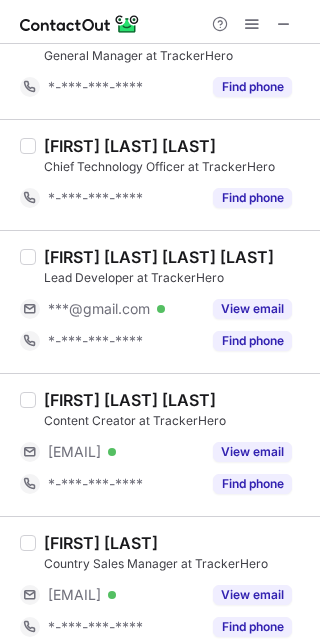 click on "Nur Alya Nabilah B." at bounding box center (130, 400) 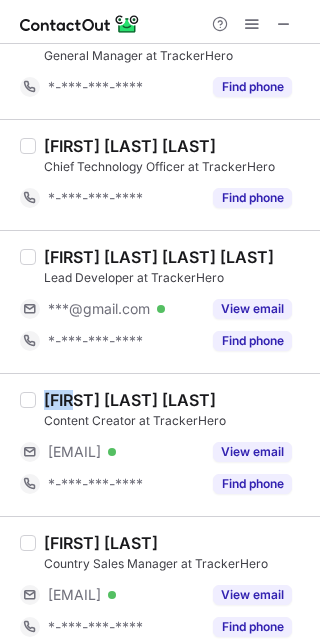 click on "Nur Alya Nabilah B." at bounding box center [130, 400] 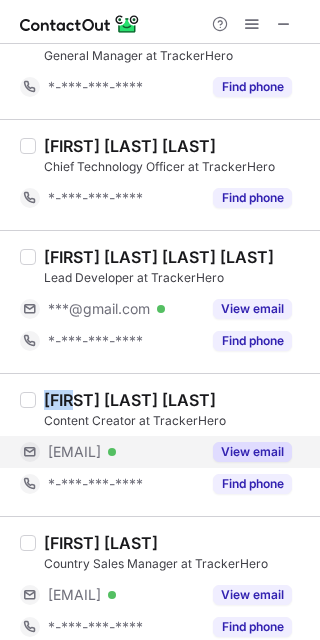 click on "View email" at bounding box center [252, 452] 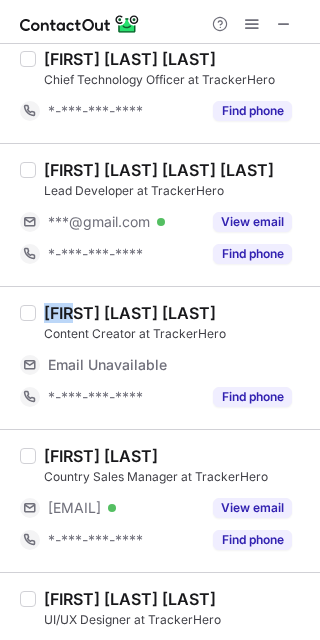 scroll, scrollTop: 750, scrollLeft: 0, axis: vertical 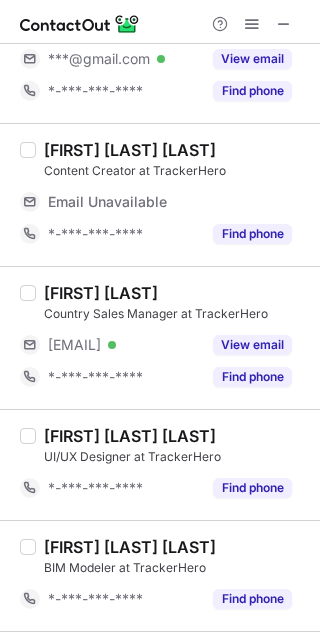 click on "Muhammad Sofyan" at bounding box center [101, 293] 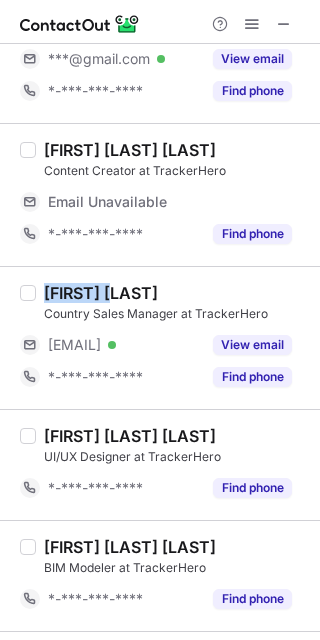 click on "Muhammad Sofyan" at bounding box center [101, 293] 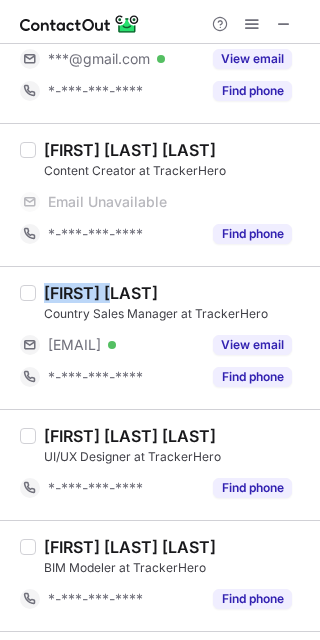 copy on "Muhammad" 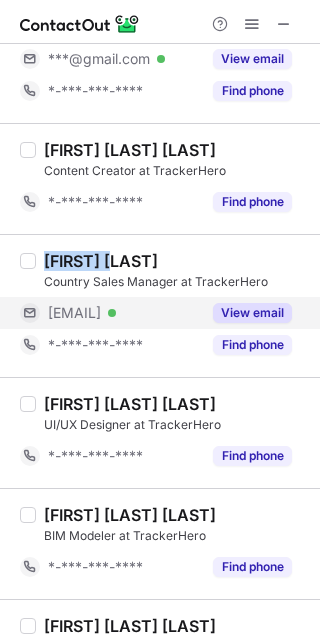 click on "View email" at bounding box center [252, 313] 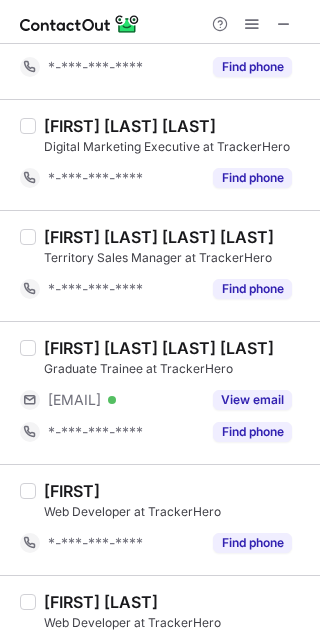 scroll, scrollTop: 1218, scrollLeft: 0, axis: vertical 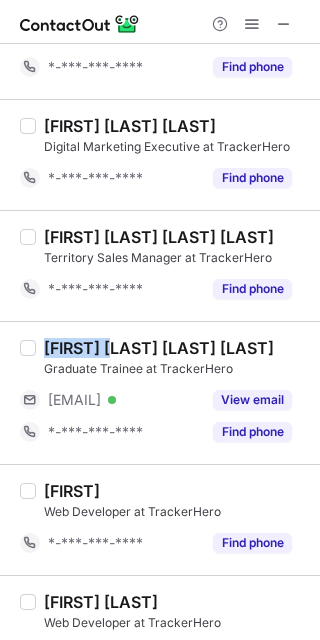 click on "Muhammad Shahrizal bin Effendy" at bounding box center (159, 348) 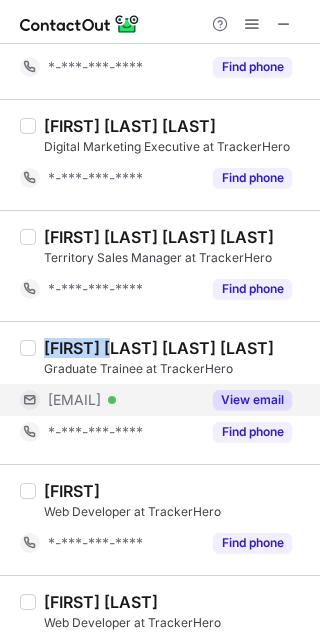 click on "View email" at bounding box center [252, 400] 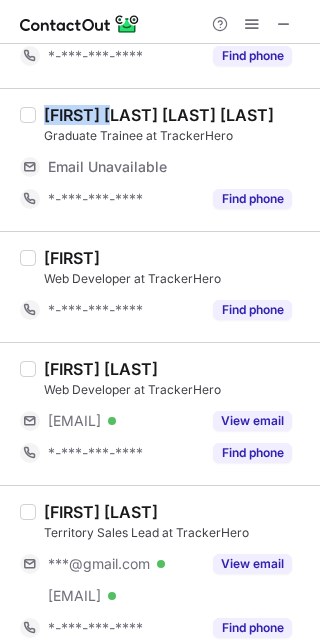 scroll, scrollTop: 1468, scrollLeft: 0, axis: vertical 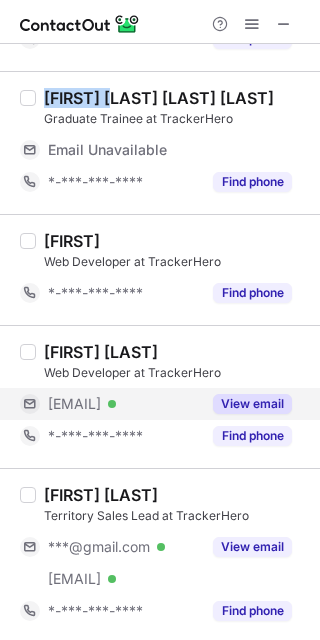 click on "View email" at bounding box center (252, 404) 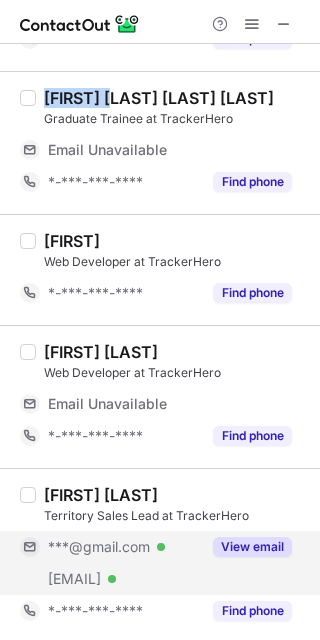 click on "View email" at bounding box center (252, 547) 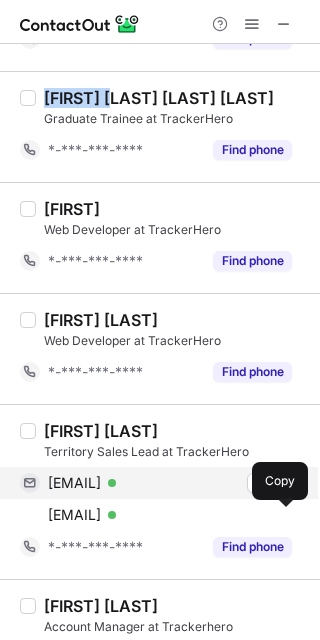 click on "kamalendran500@gmail.com Verified Send email Copy kamalendran@trackerhero.com Verified Send email Copy" at bounding box center [156, 499] 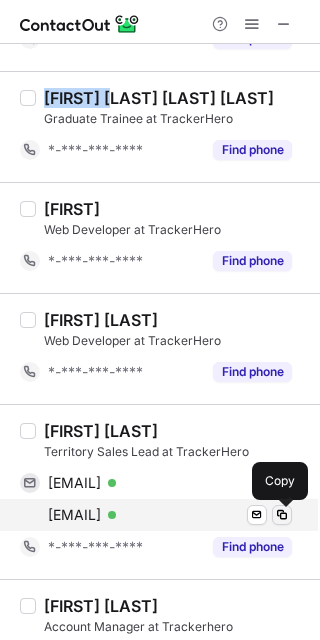 click at bounding box center [282, 515] 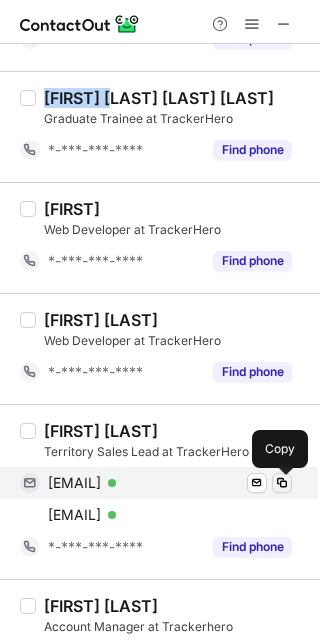click at bounding box center (282, 483) 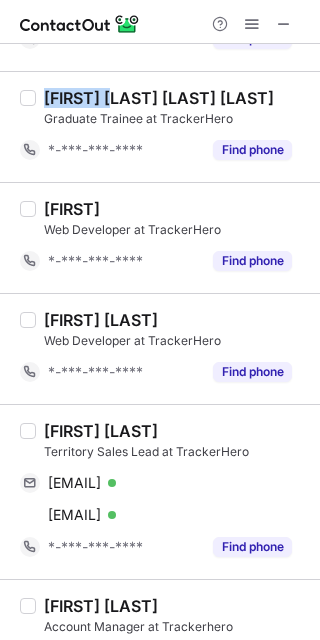 click on "Kamalendran Balu" at bounding box center [101, 431] 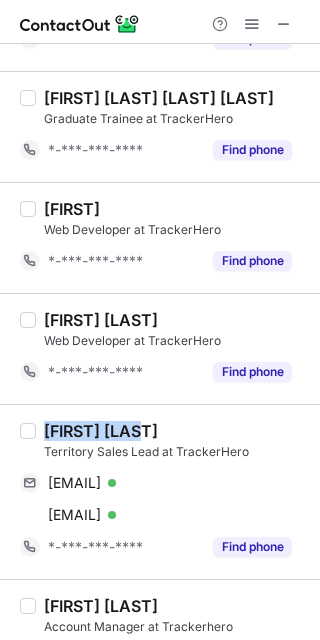 click on "Kamalendran Balu" at bounding box center [101, 431] 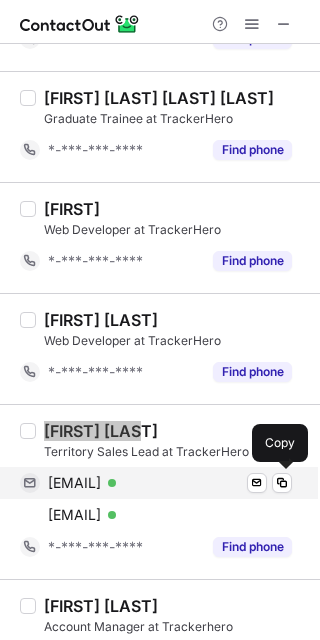 scroll, scrollTop: 1593, scrollLeft: 0, axis: vertical 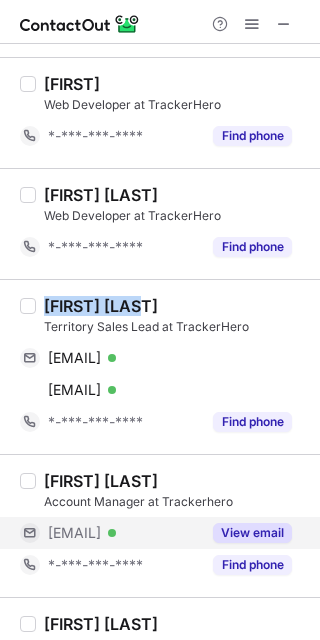 click on "View email" at bounding box center [252, 533] 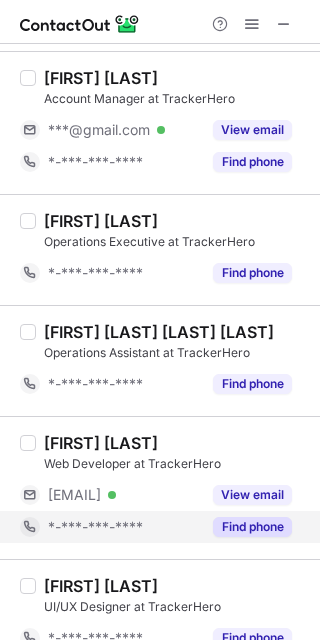 scroll, scrollTop: 2343, scrollLeft: 0, axis: vertical 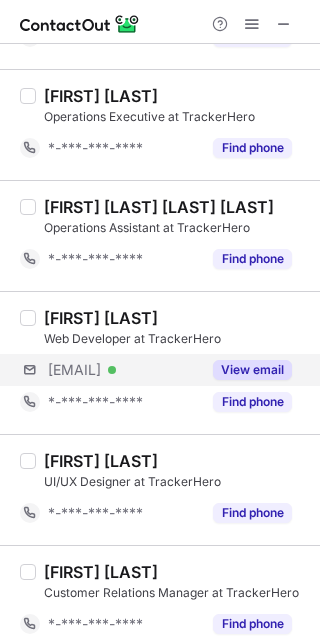 click on "***@trackerhero.com Verified View email" at bounding box center (164, 370) 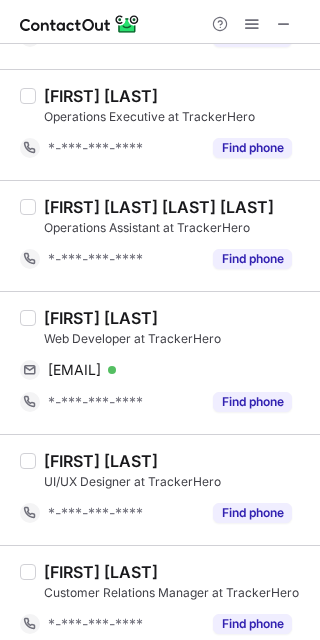 click on "NABIL ADAM" at bounding box center [101, 318] 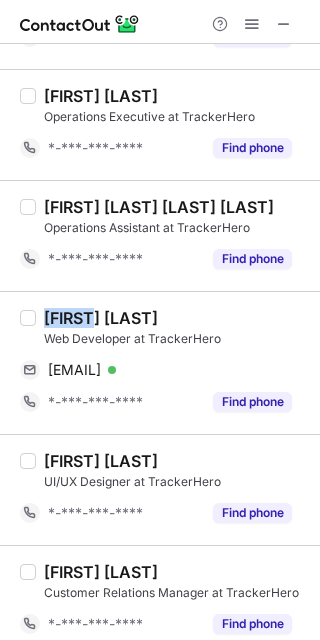click on "NABIL ADAM" at bounding box center [101, 318] 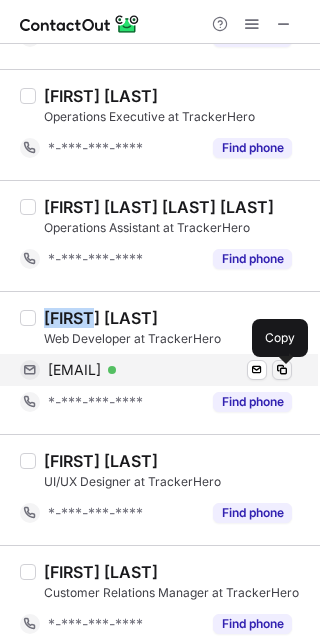 click at bounding box center [282, 370] 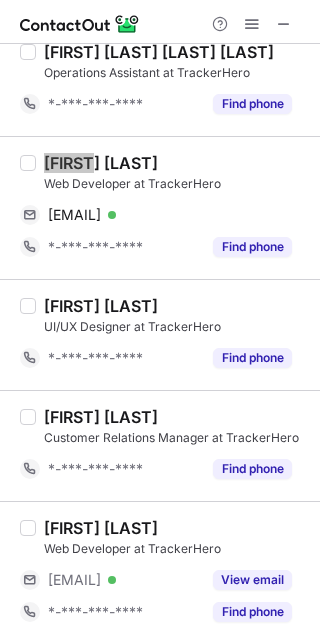 scroll, scrollTop: 2507, scrollLeft: 0, axis: vertical 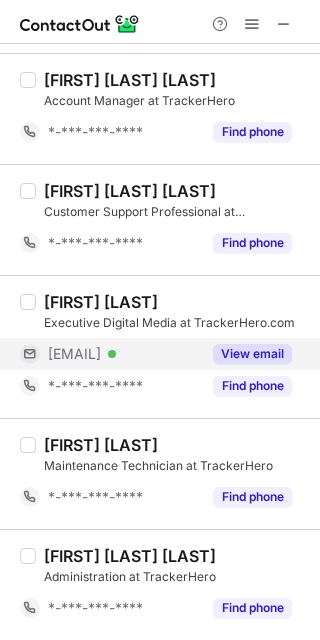 click on "View email" at bounding box center (252, 354) 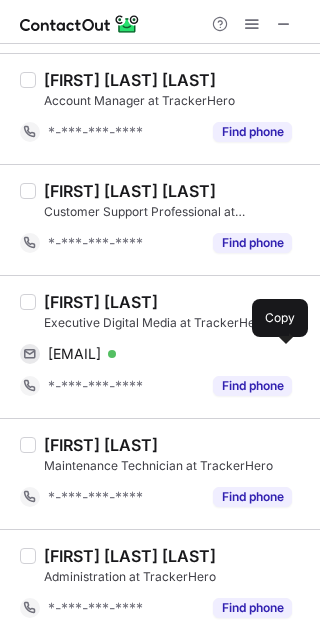 click at bounding box center (282, 354) 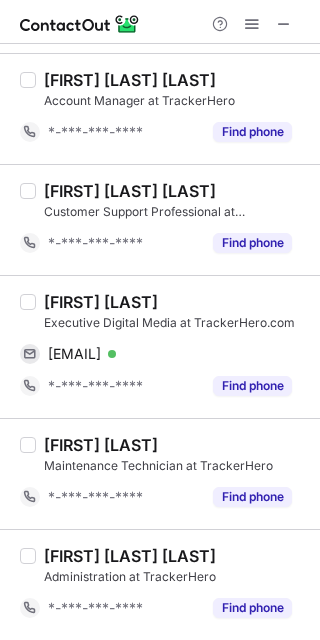 click on "Syafiq Hamid" at bounding box center [101, 302] 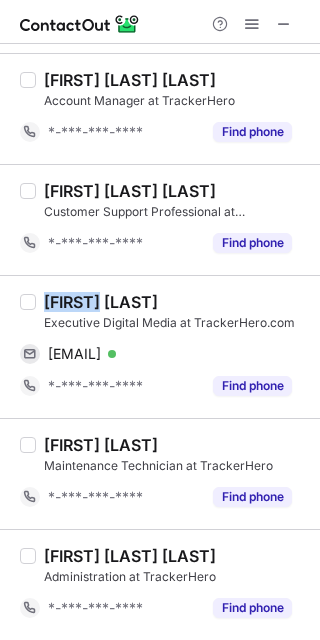 click on "Syafiq Hamid" at bounding box center (101, 302) 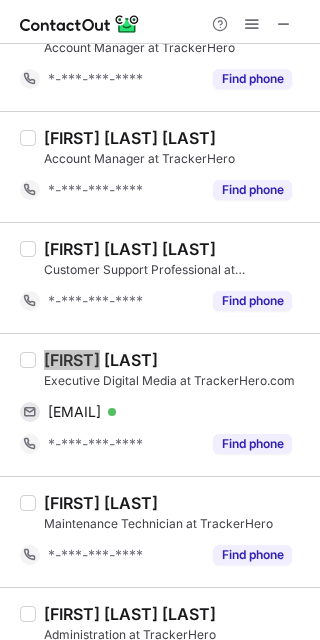 scroll, scrollTop: 471, scrollLeft: 0, axis: vertical 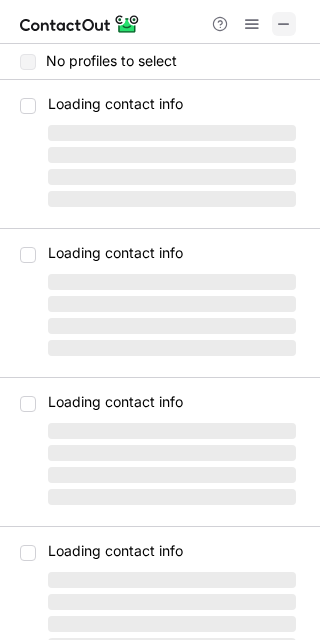 click at bounding box center [284, 24] 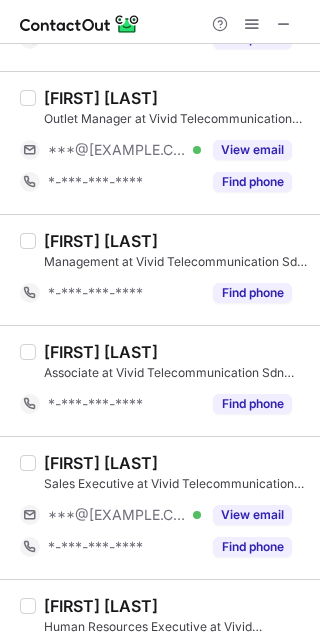 scroll, scrollTop: 2415, scrollLeft: 0, axis: vertical 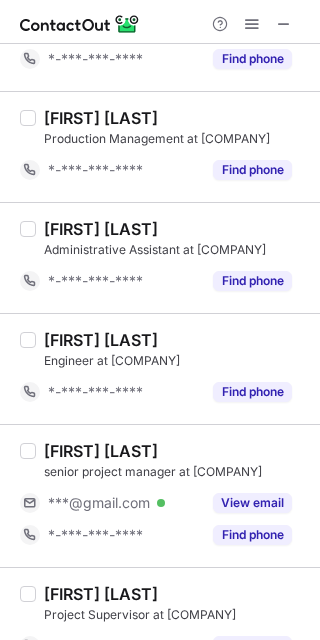 click on "[FIRST] [LAST]" at bounding box center [101, 451] 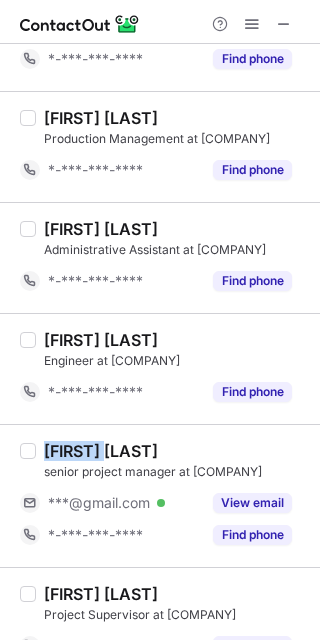 click on "[FIRST] [LAST]" at bounding box center [101, 451] 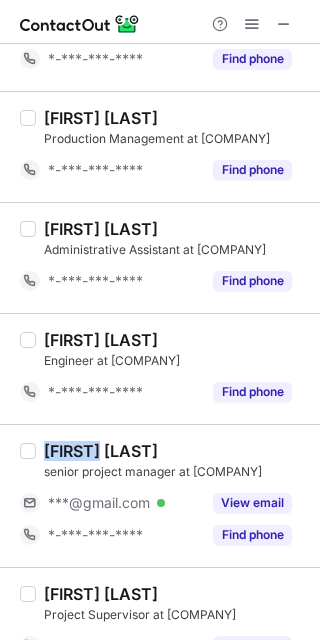 copy on "[FIRST]" 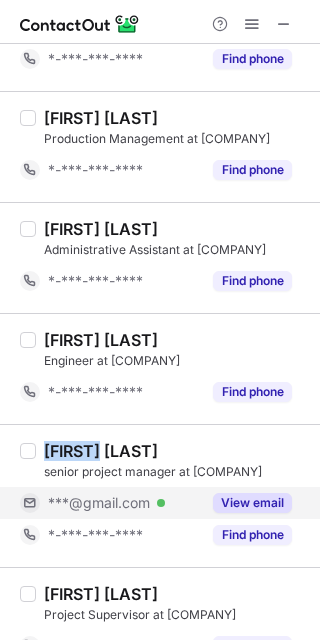 click on "View email" at bounding box center (252, 503) 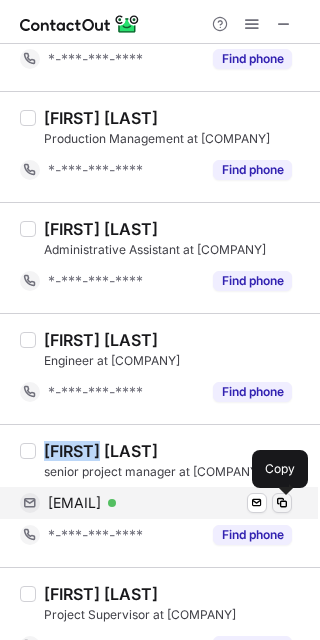 click at bounding box center (282, 503) 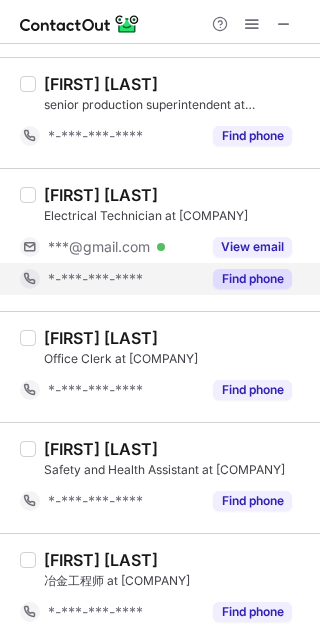 scroll, scrollTop: 2411, scrollLeft: 0, axis: vertical 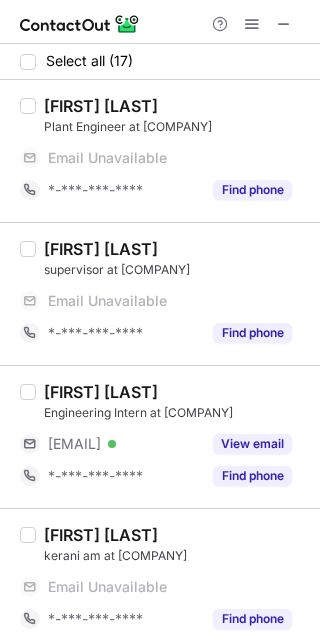 click on "[FIRST] [LAST]" at bounding box center (101, 392) 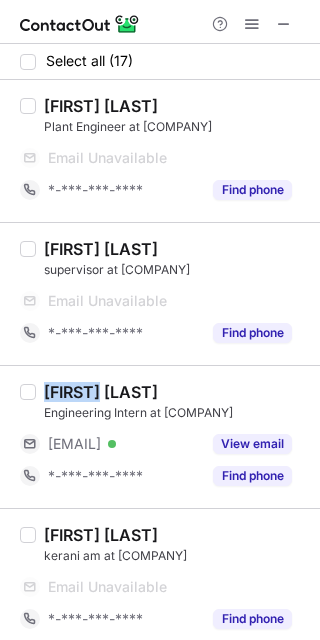 click on "[FIRST] [LAST]" at bounding box center (101, 392) 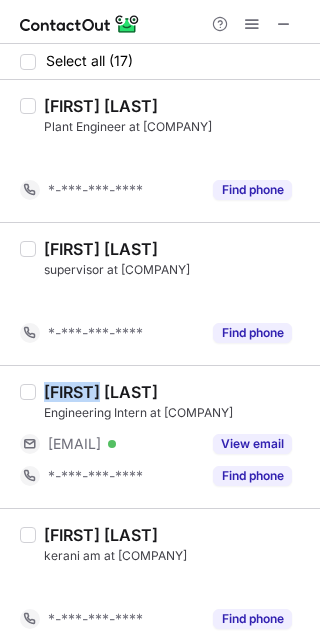 copy on "[FIRST]" 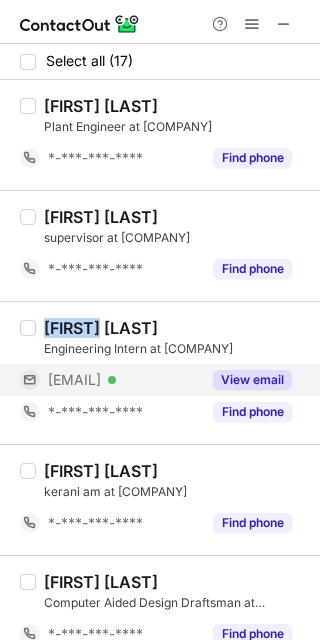 click on "View email" at bounding box center (252, 380) 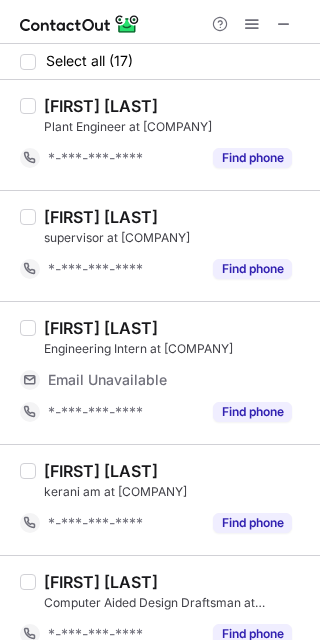 click on "Email Unavailable" at bounding box center [170, 380] 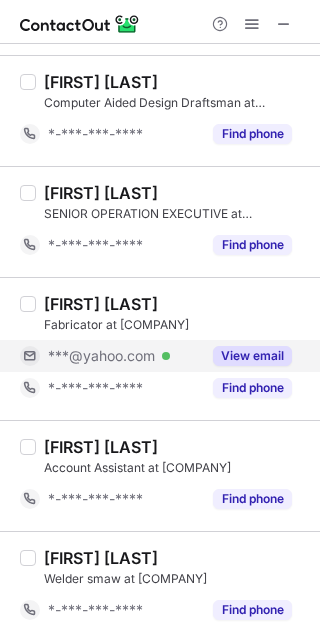 scroll, scrollTop: 468, scrollLeft: 0, axis: vertical 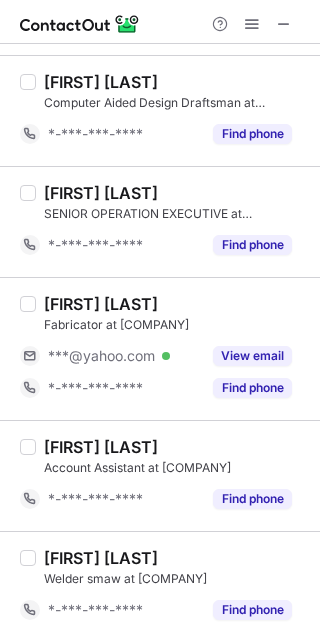 click on "[FIRST] [LAST]" at bounding box center [101, 304] 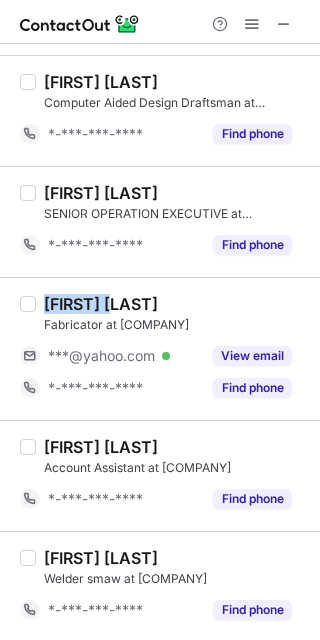 click on "[FIRST] [LAST]" at bounding box center [101, 304] 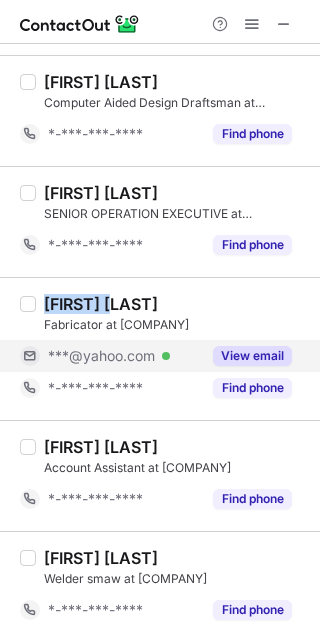 click on "View email" at bounding box center (252, 356) 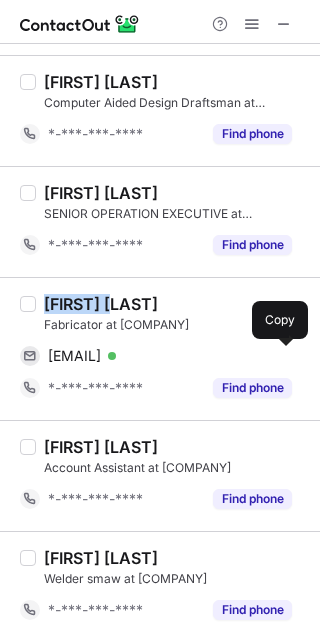 click at bounding box center [282, 356] 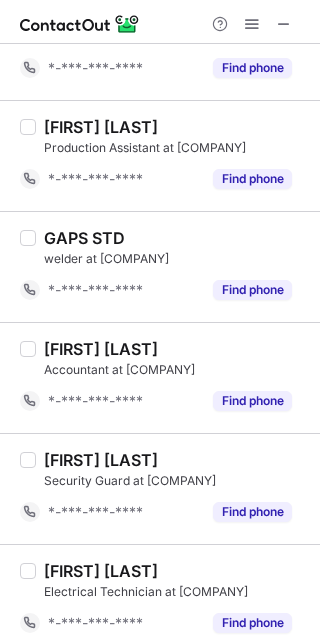 scroll, scrollTop: 1361, scrollLeft: 0, axis: vertical 